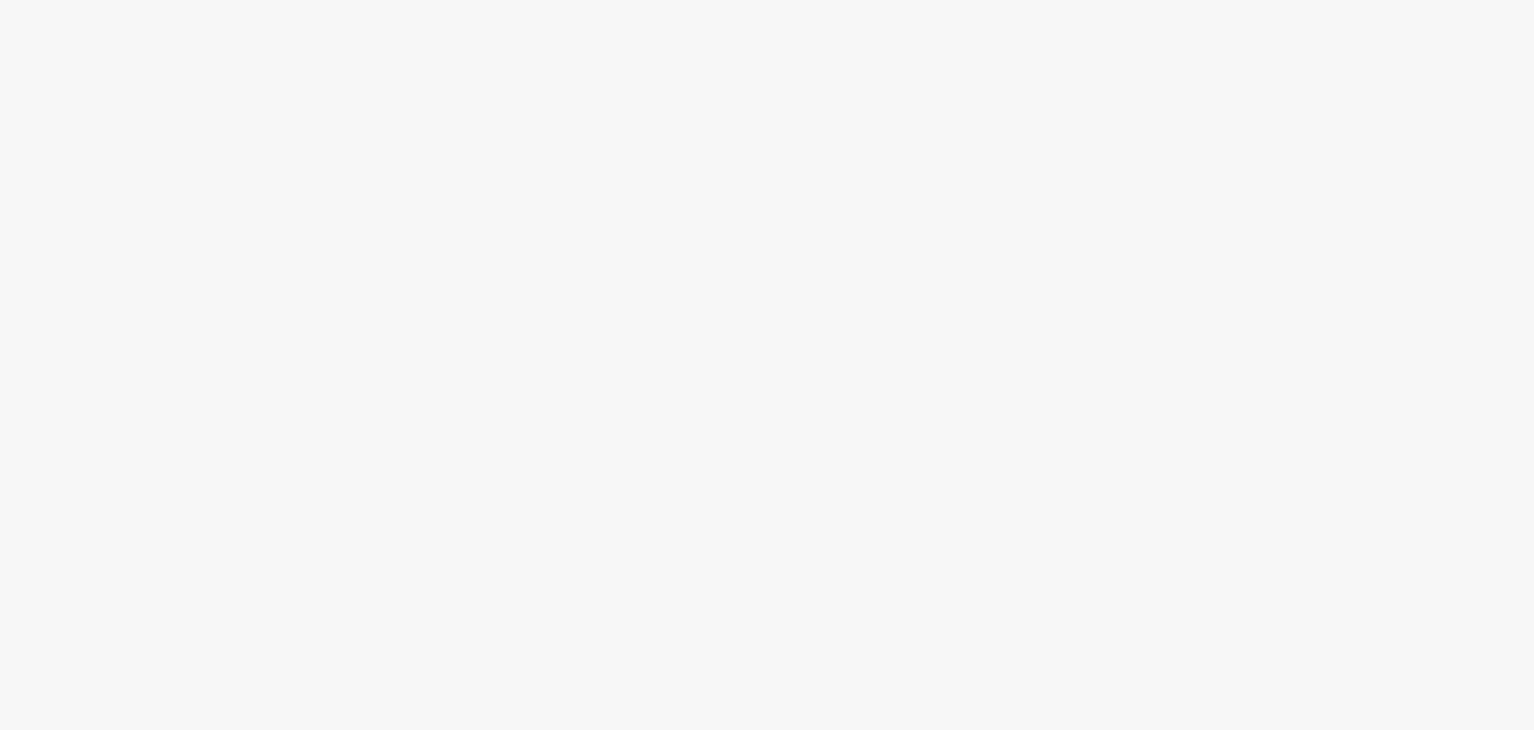 scroll, scrollTop: 0, scrollLeft: 0, axis: both 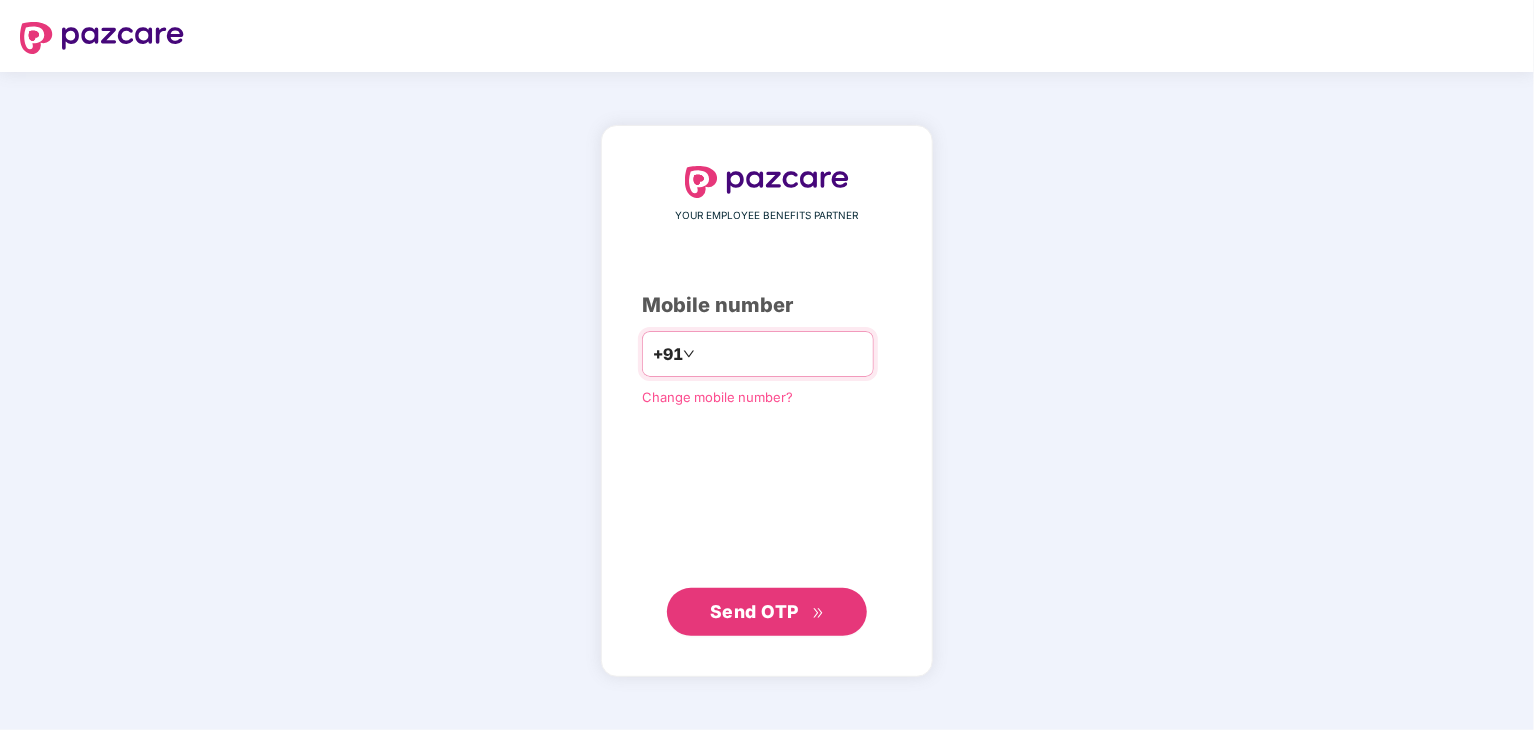 type on "**********" 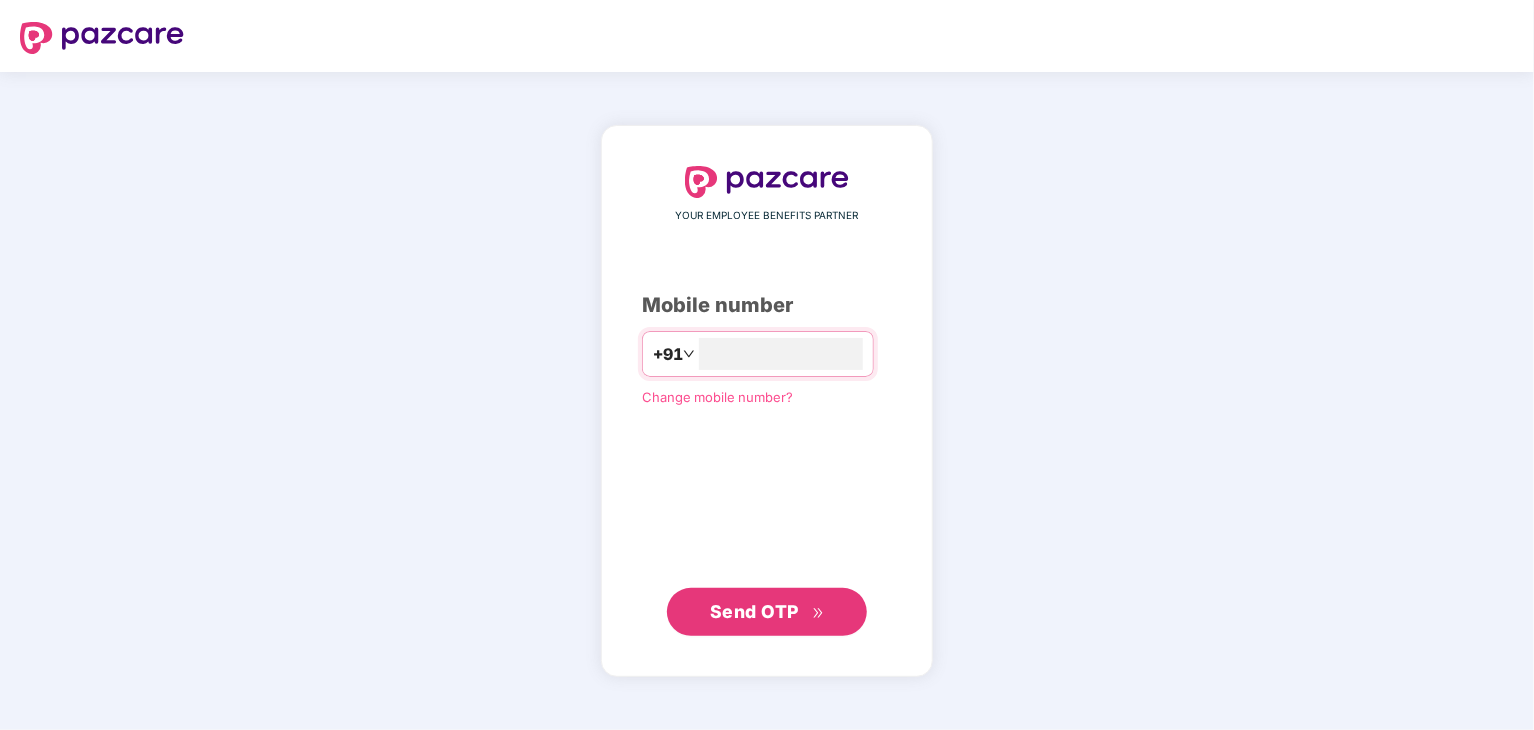 click on "Send OTP" at bounding box center [767, 612] 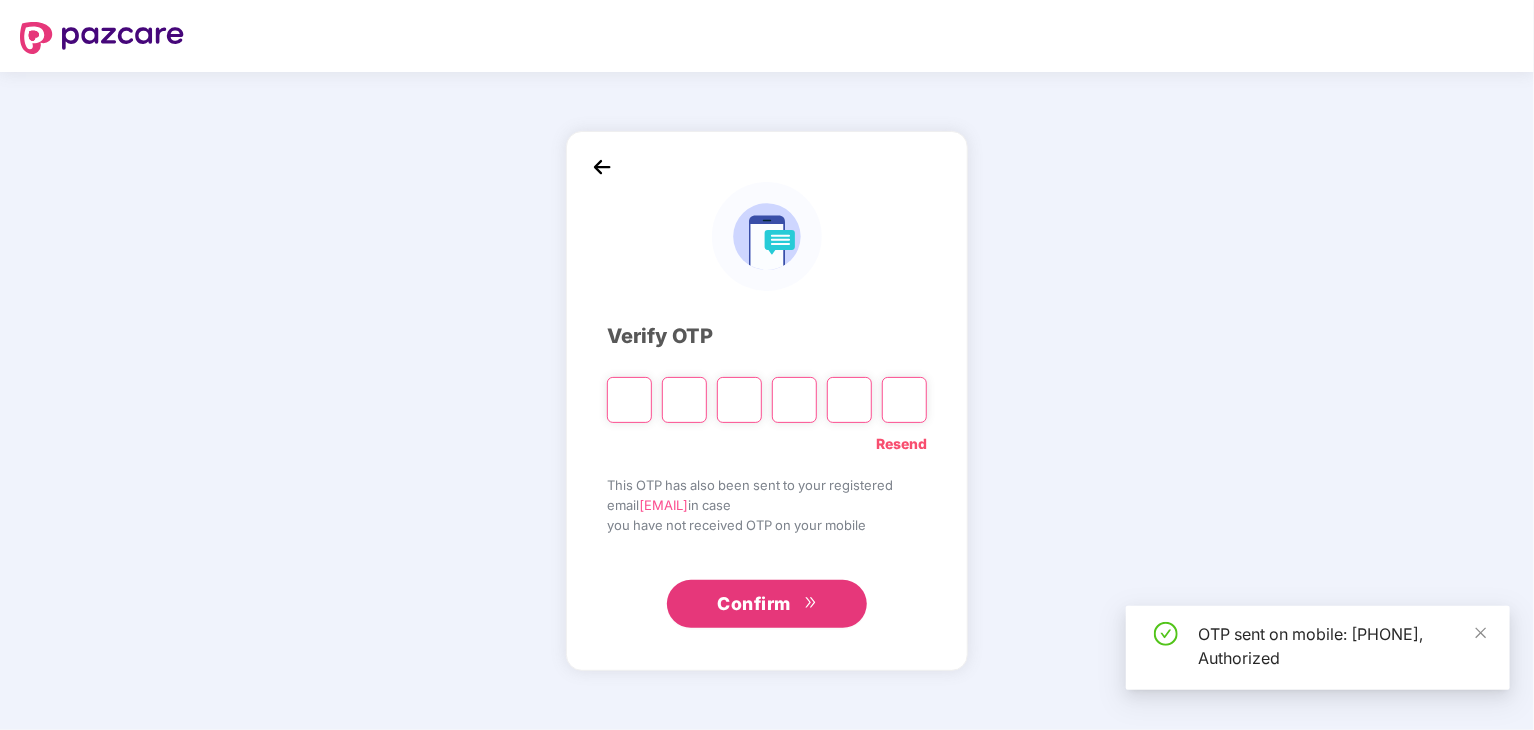 type on "*" 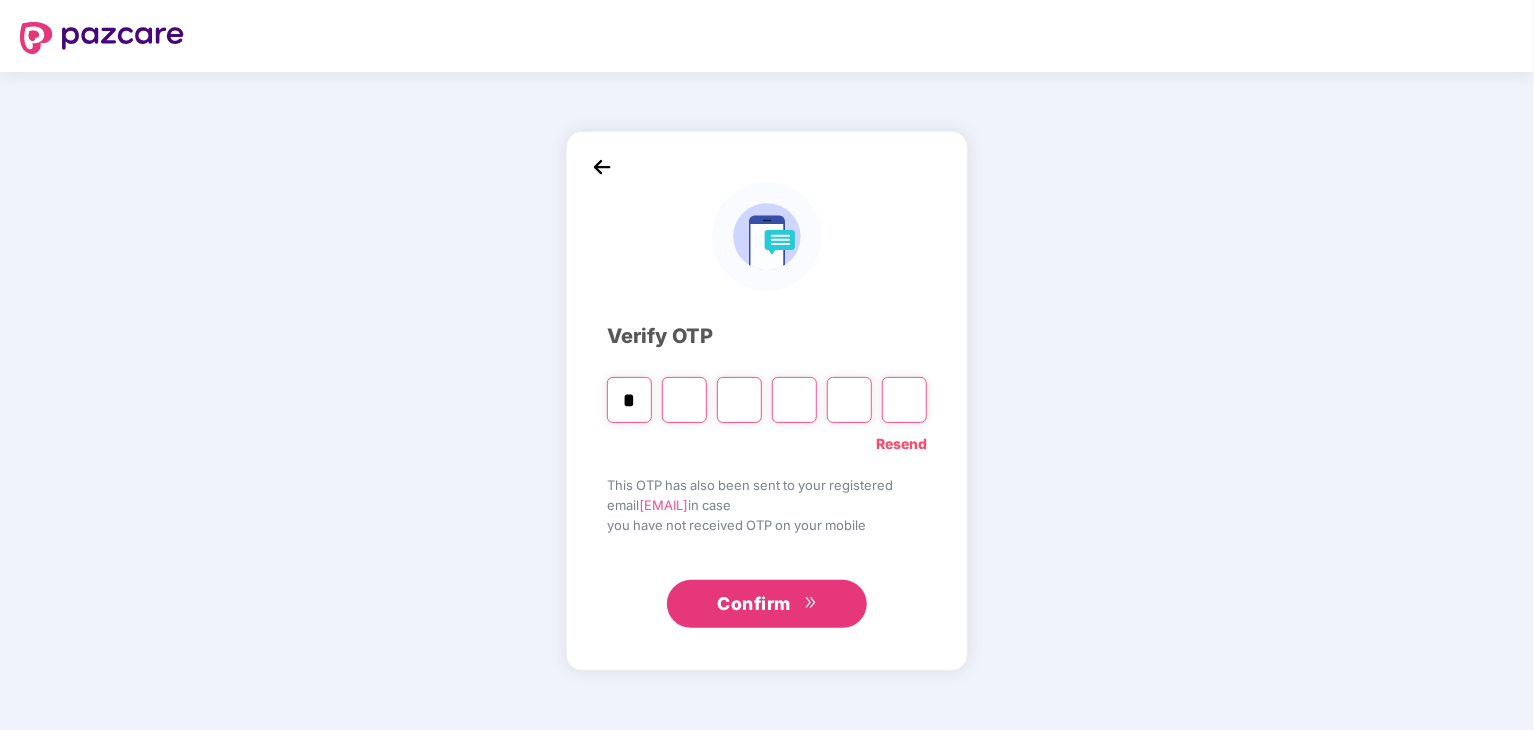 type on "*" 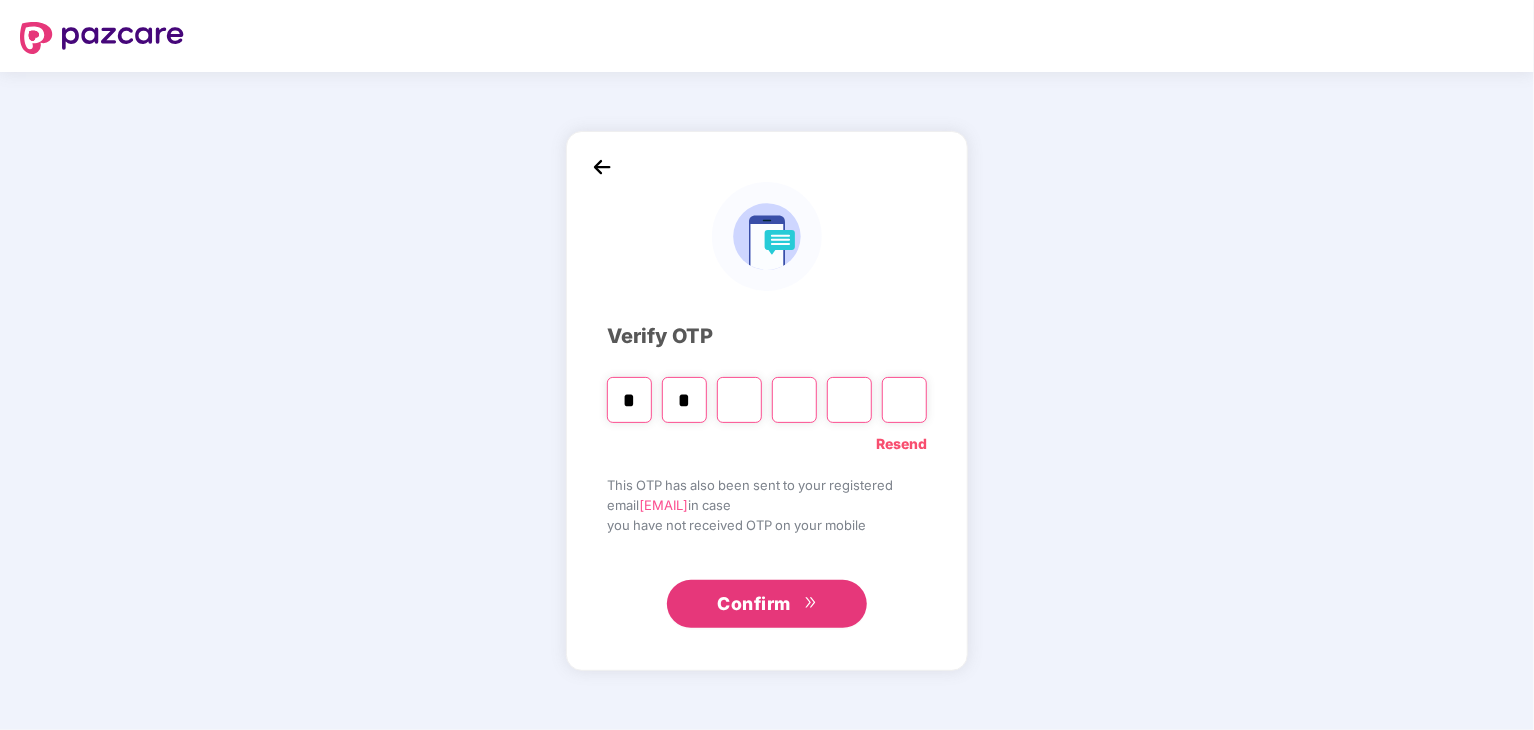type on "*" 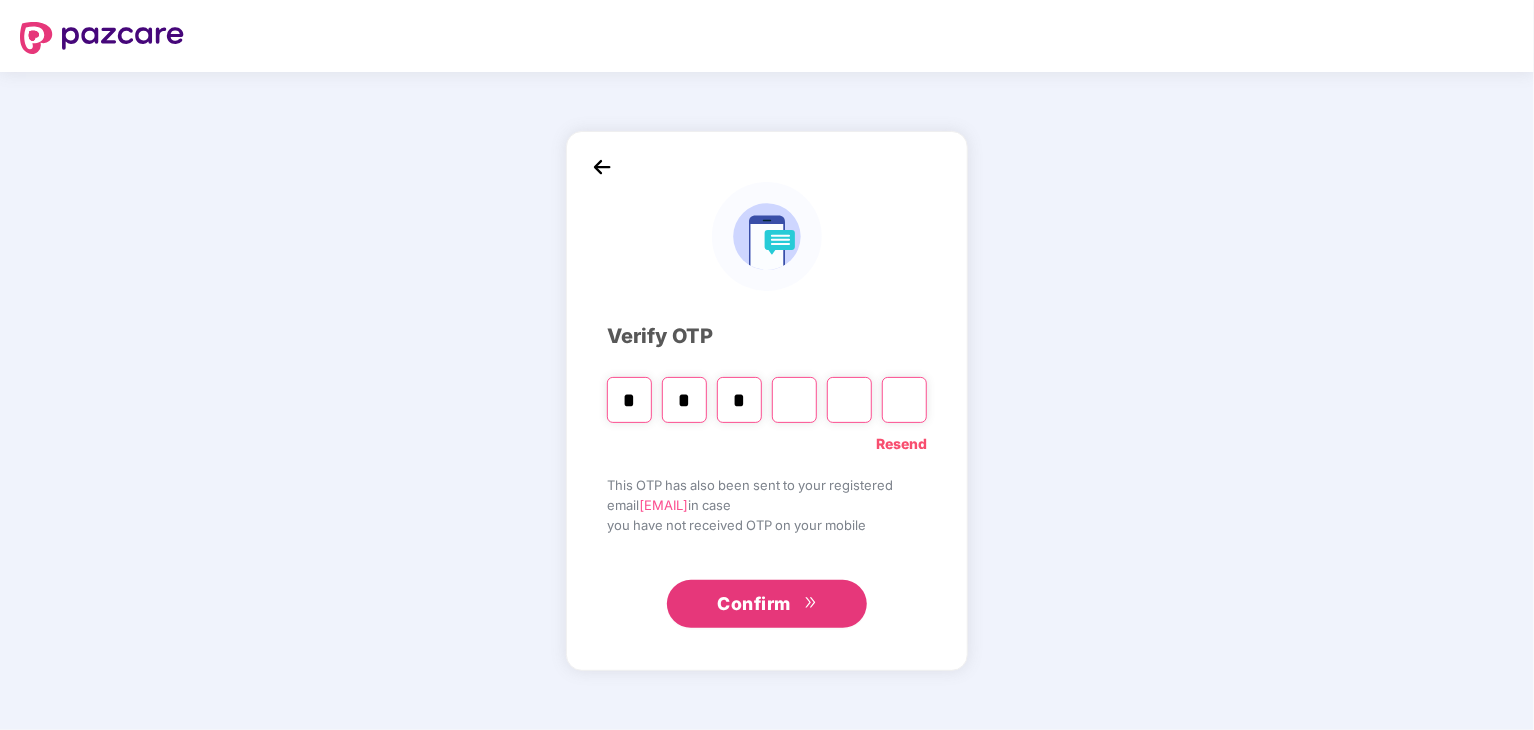 type on "*" 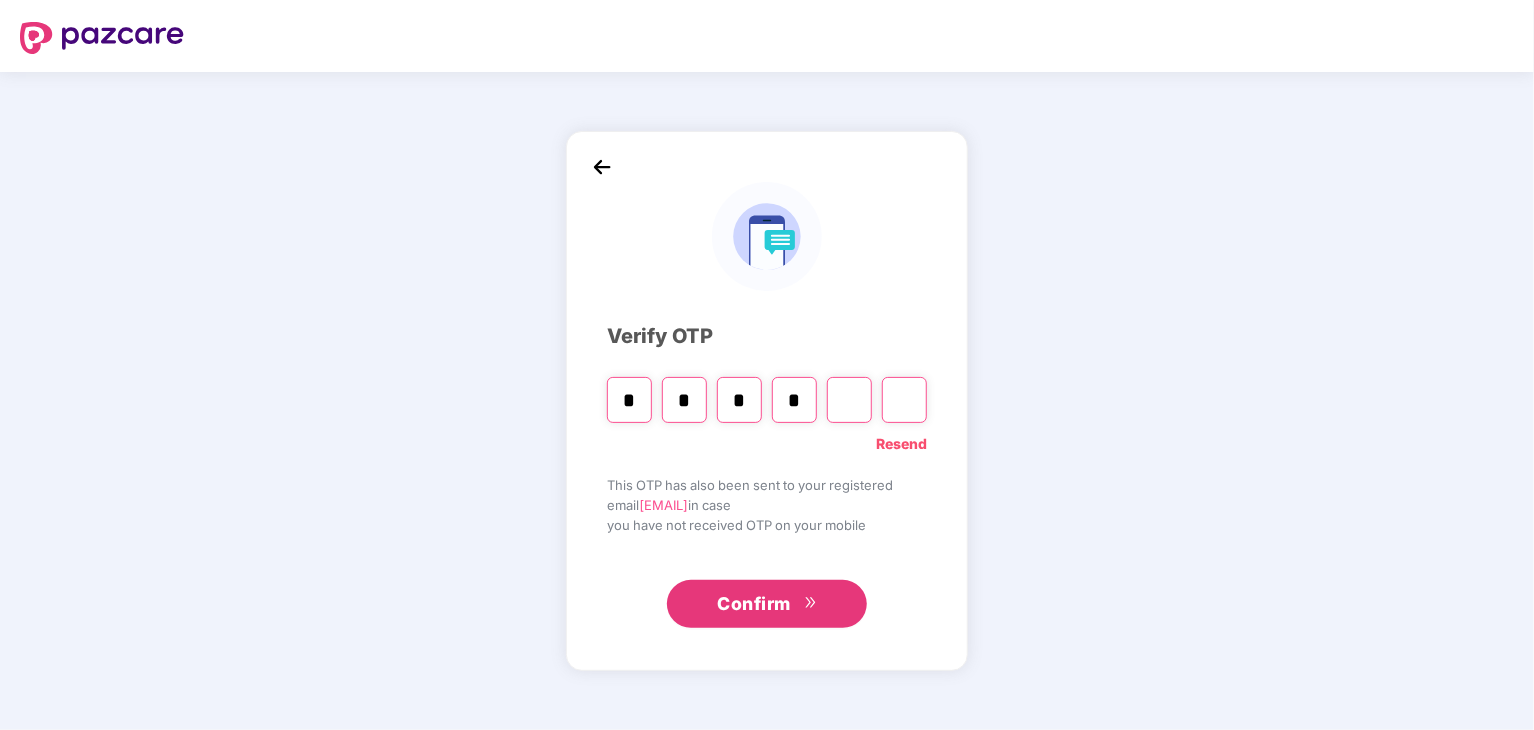 type on "*" 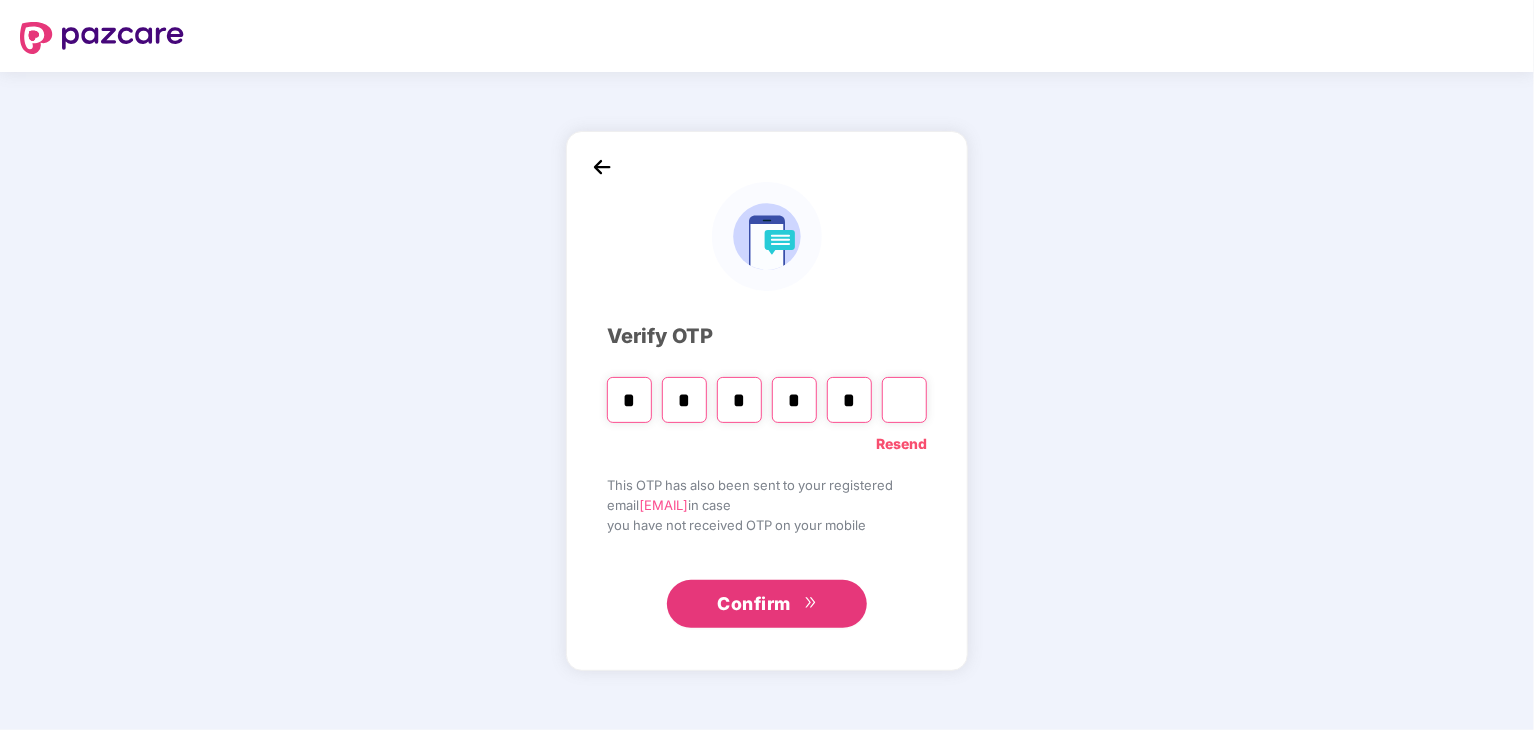 type on "*" 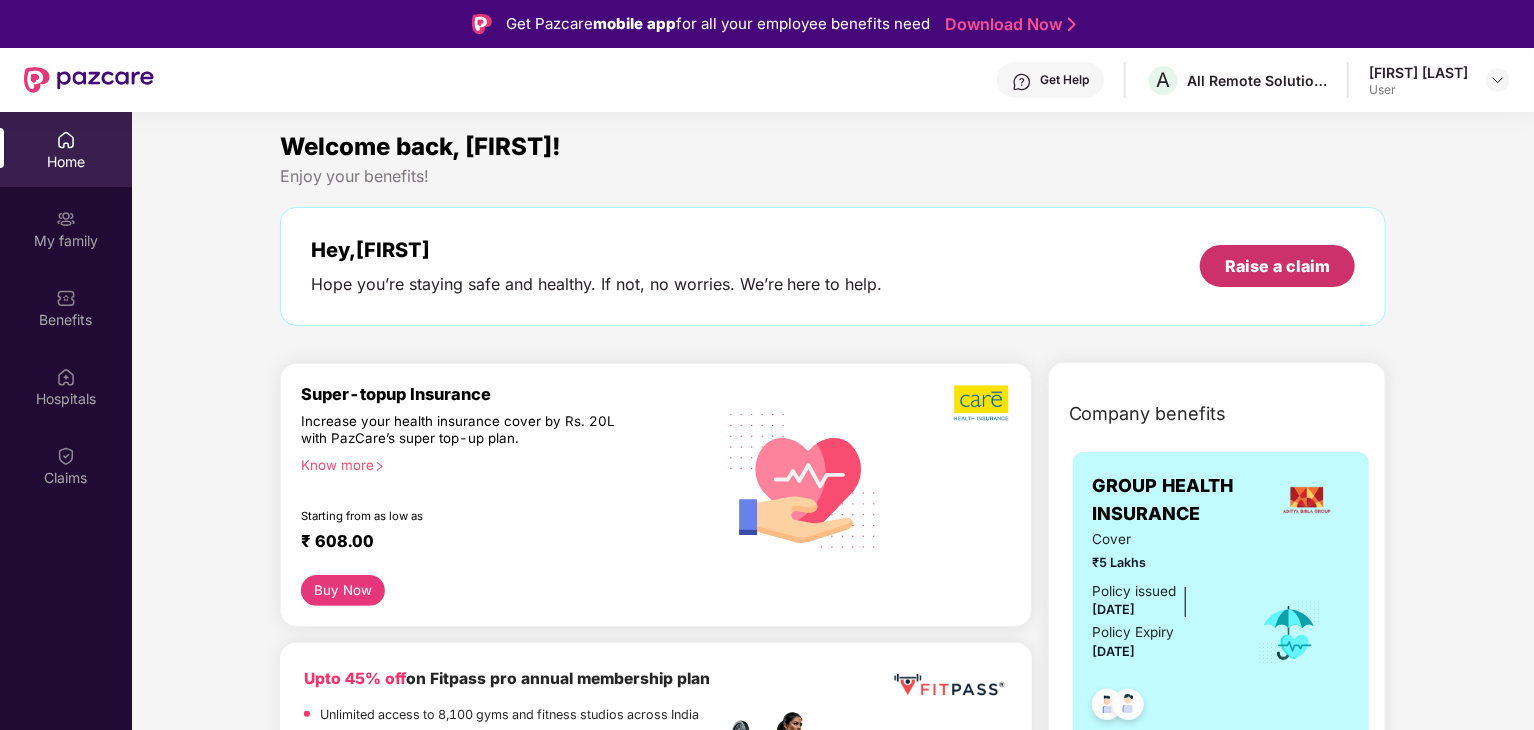 click on "Raise a claim" at bounding box center (1277, 266) 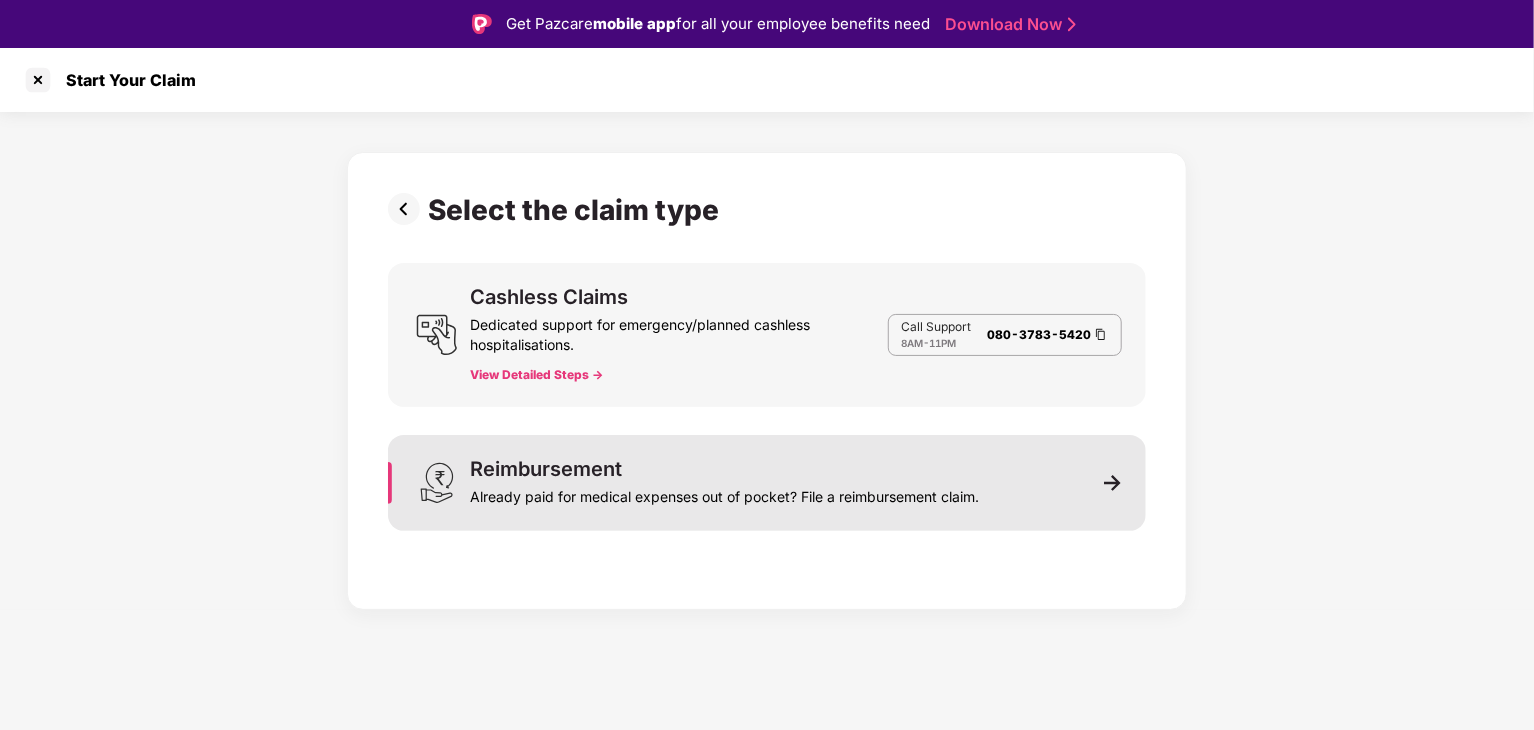 click on "Reimbursement Already paid for medical expenses out of pocket? File a reimbursement claim." at bounding box center [767, 483] 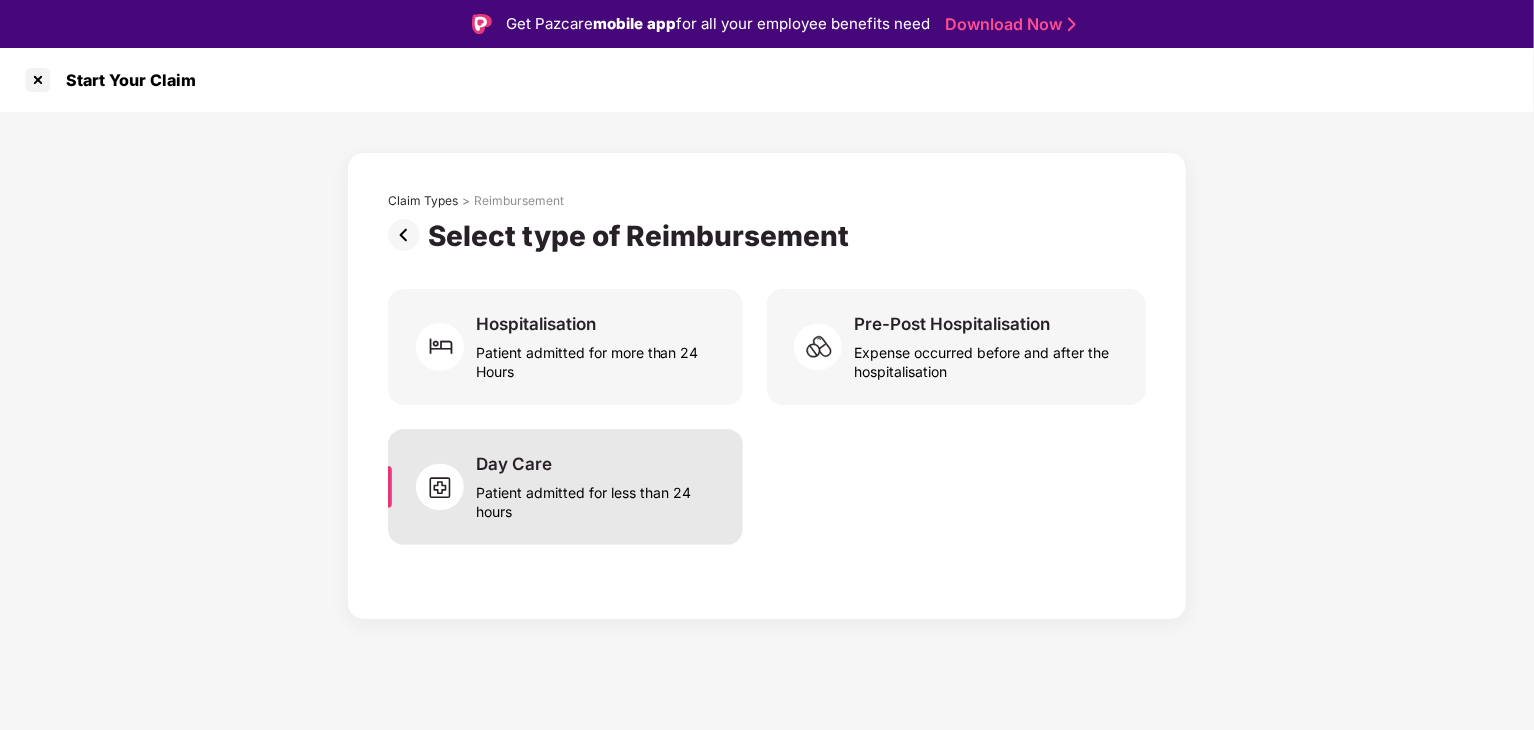 click on "Patient admitted for less than 24 hours" at bounding box center (597, 498) 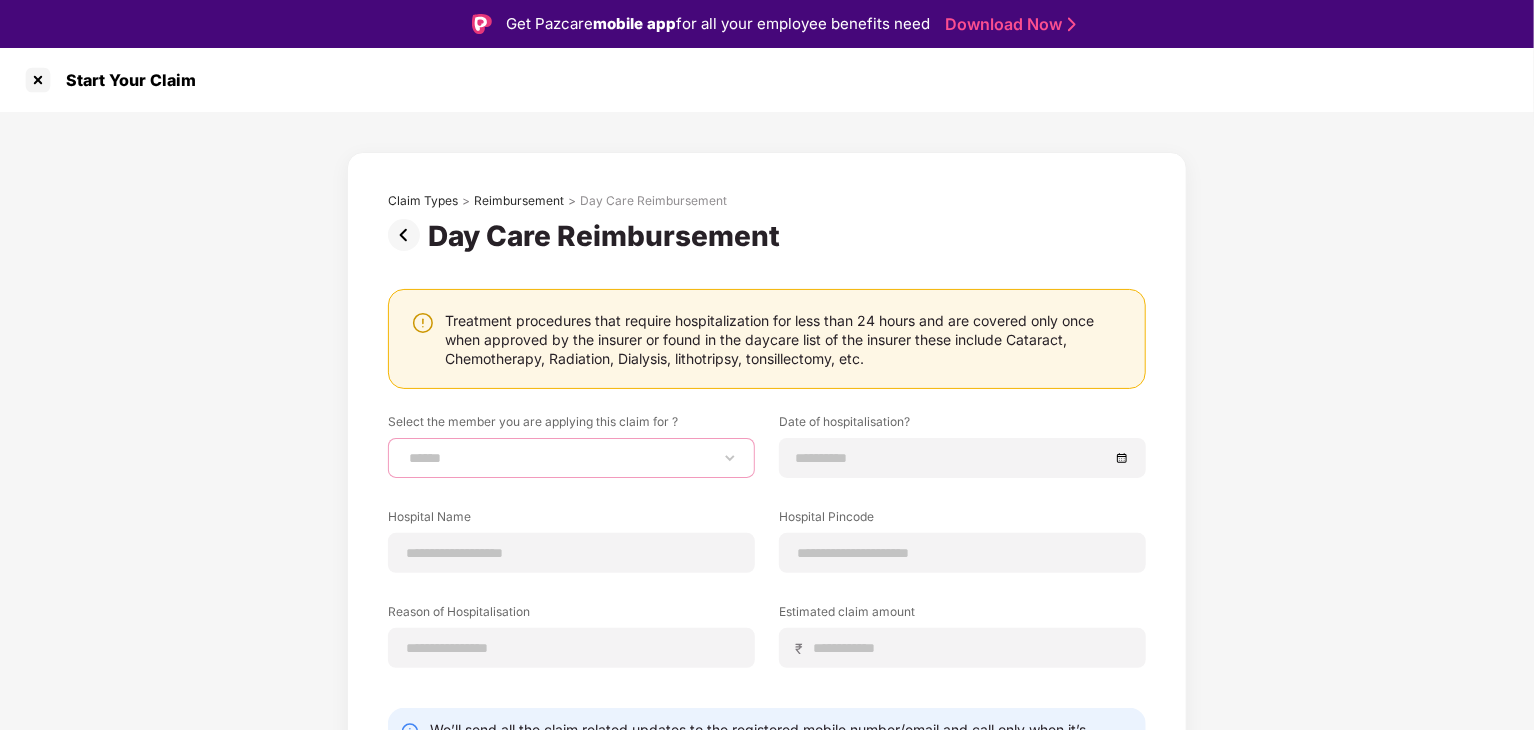 click on "**********" at bounding box center [571, 458] 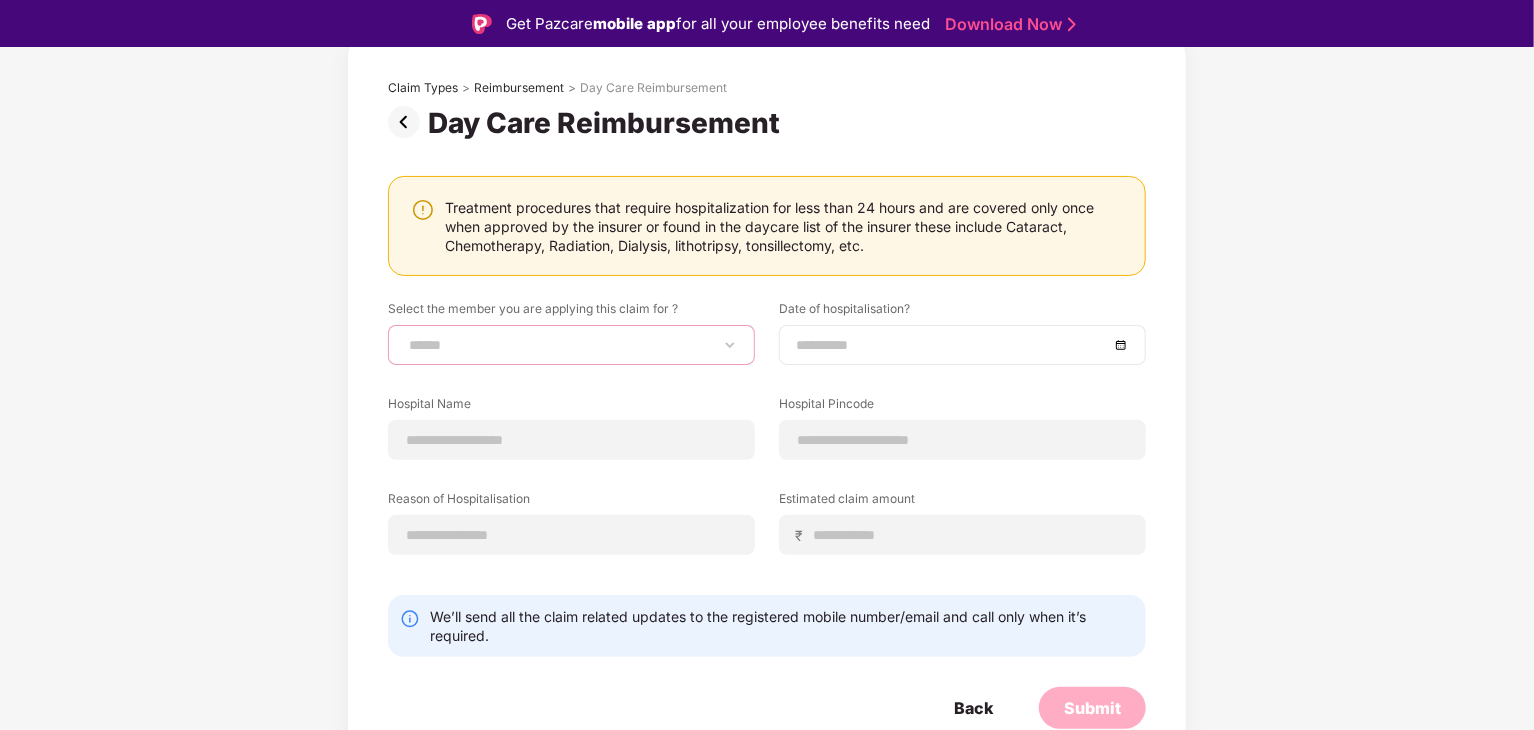 scroll, scrollTop: 114, scrollLeft: 0, axis: vertical 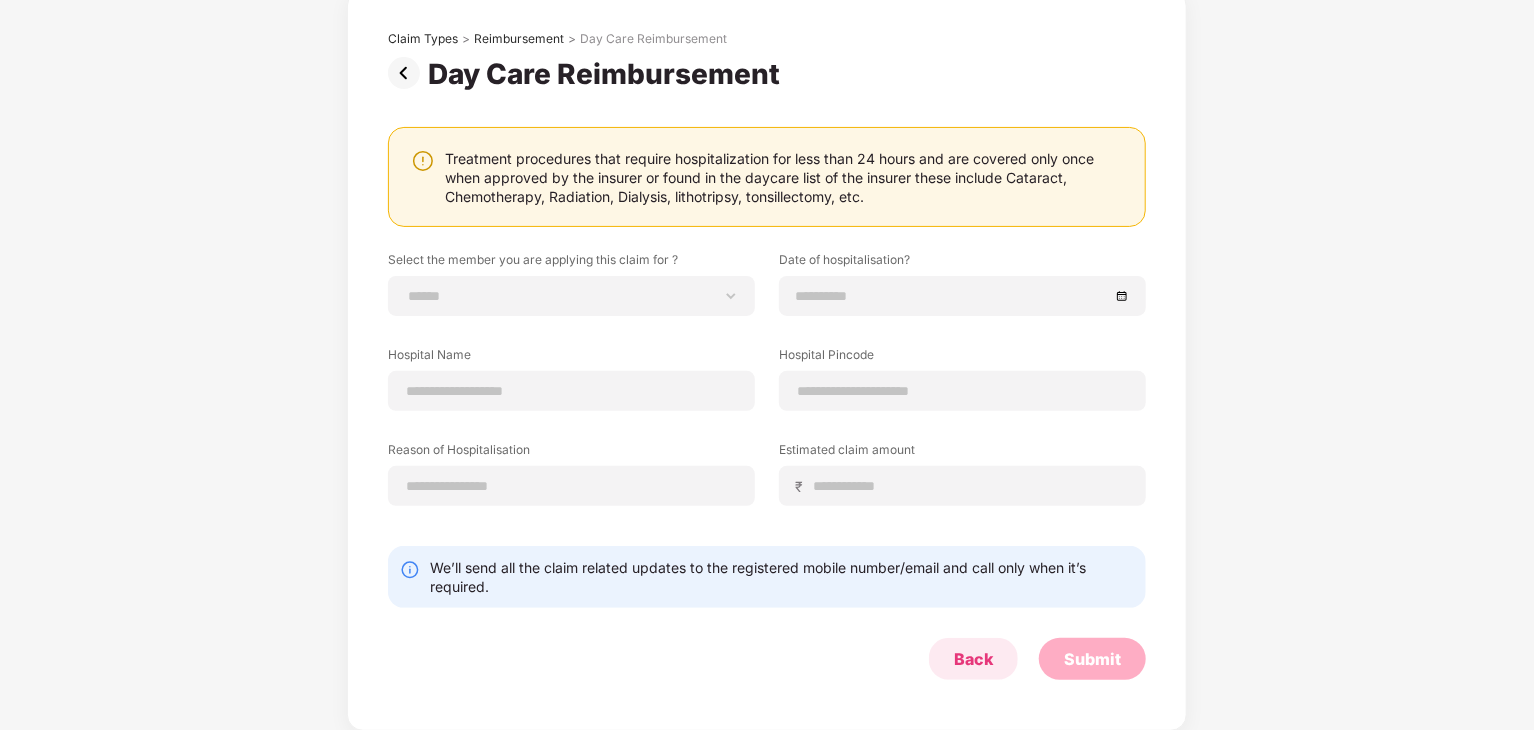 click on "Back" at bounding box center (973, 659) 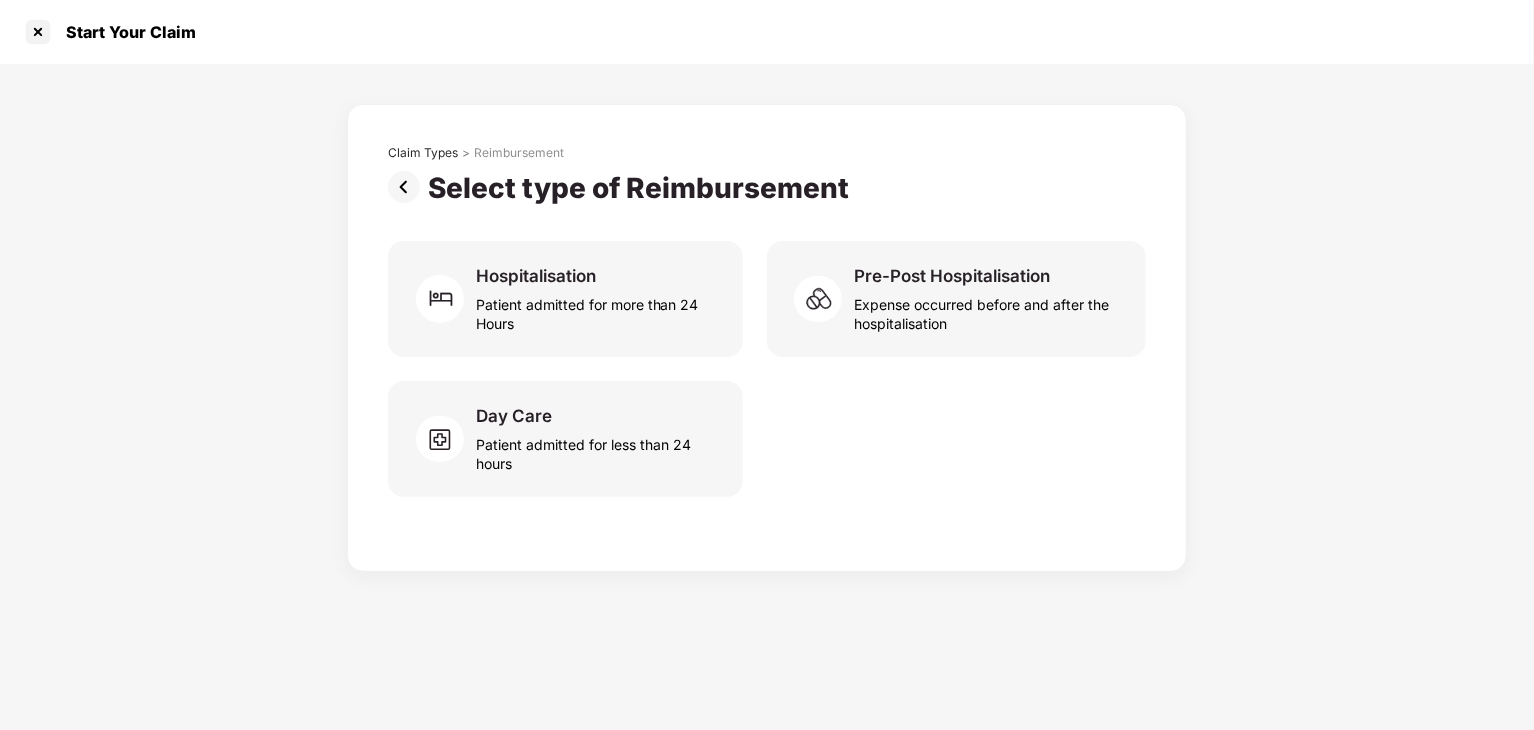 scroll, scrollTop: 0, scrollLeft: 0, axis: both 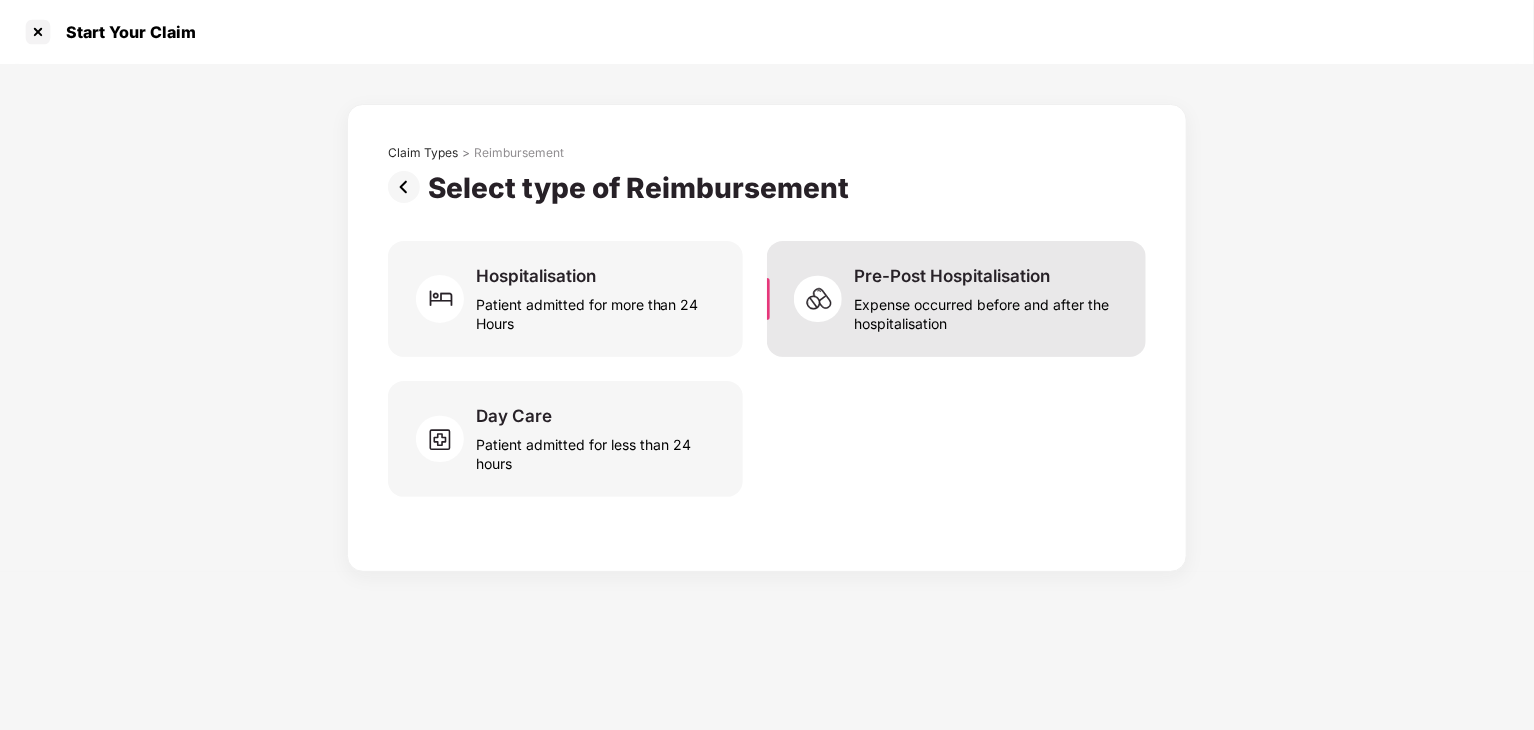 click on "Expense occurred before and after the hospitalisation" at bounding box center (988, 310) 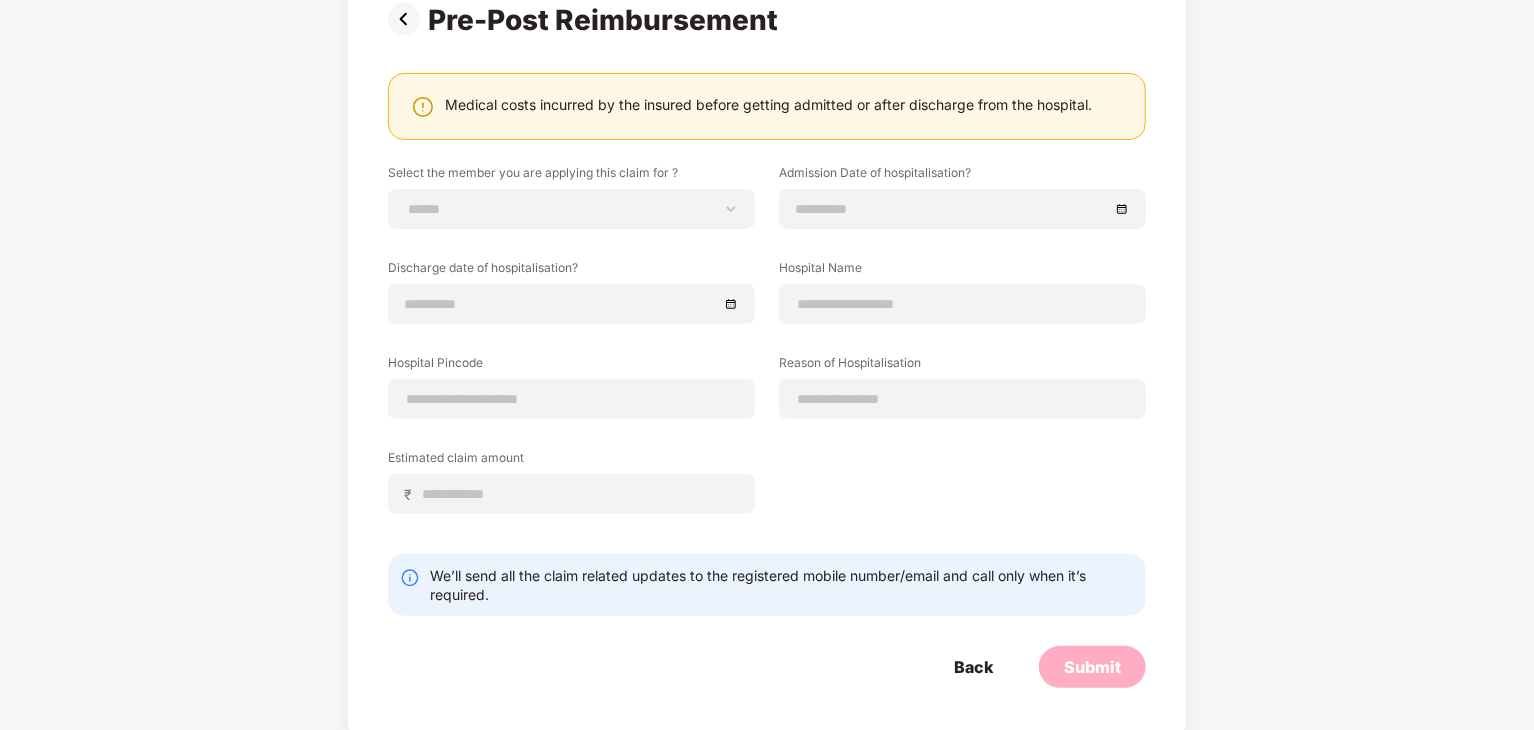 scroll, scrollTop: 176, scrollLeft: 0, axis: vertical 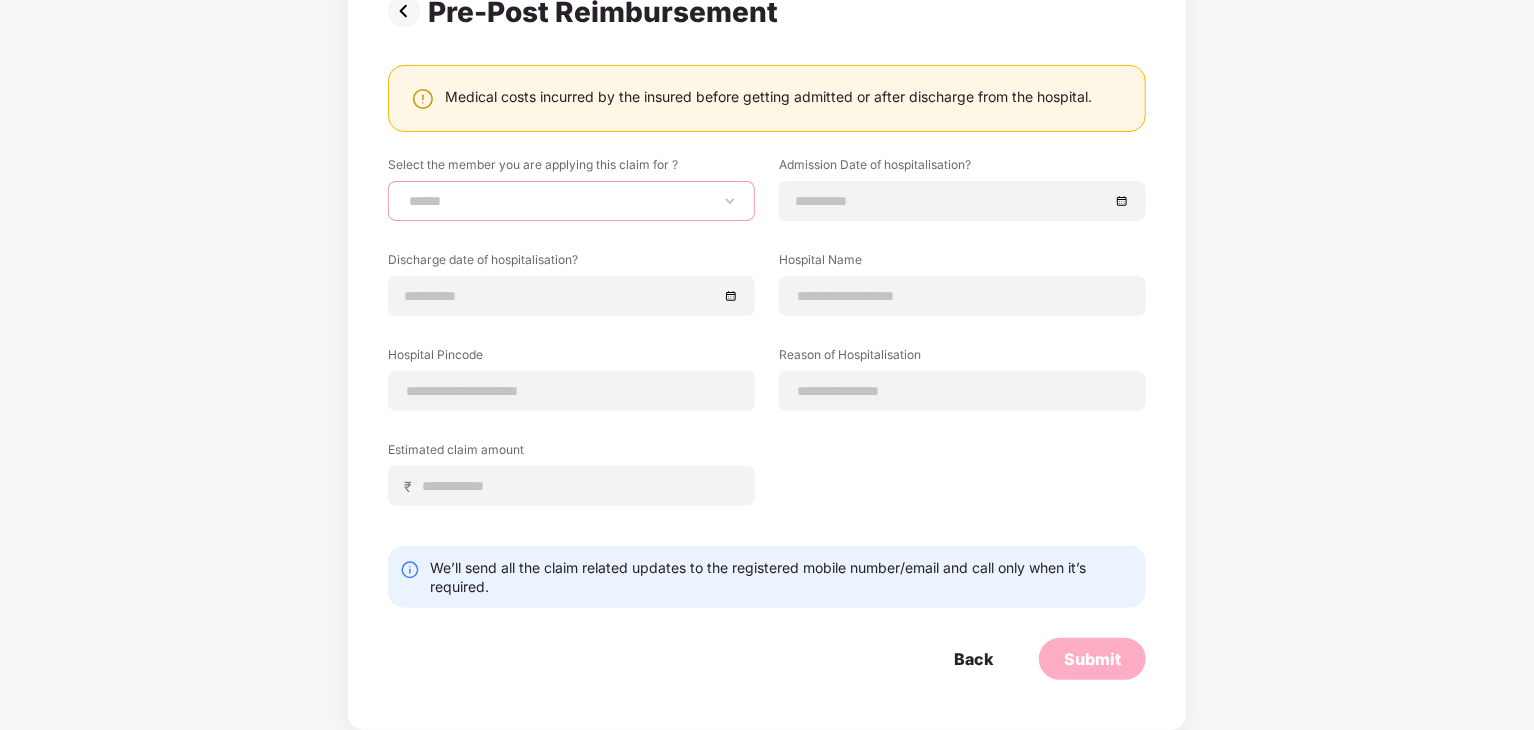 click on "**********" at bounding box center [571, 201] 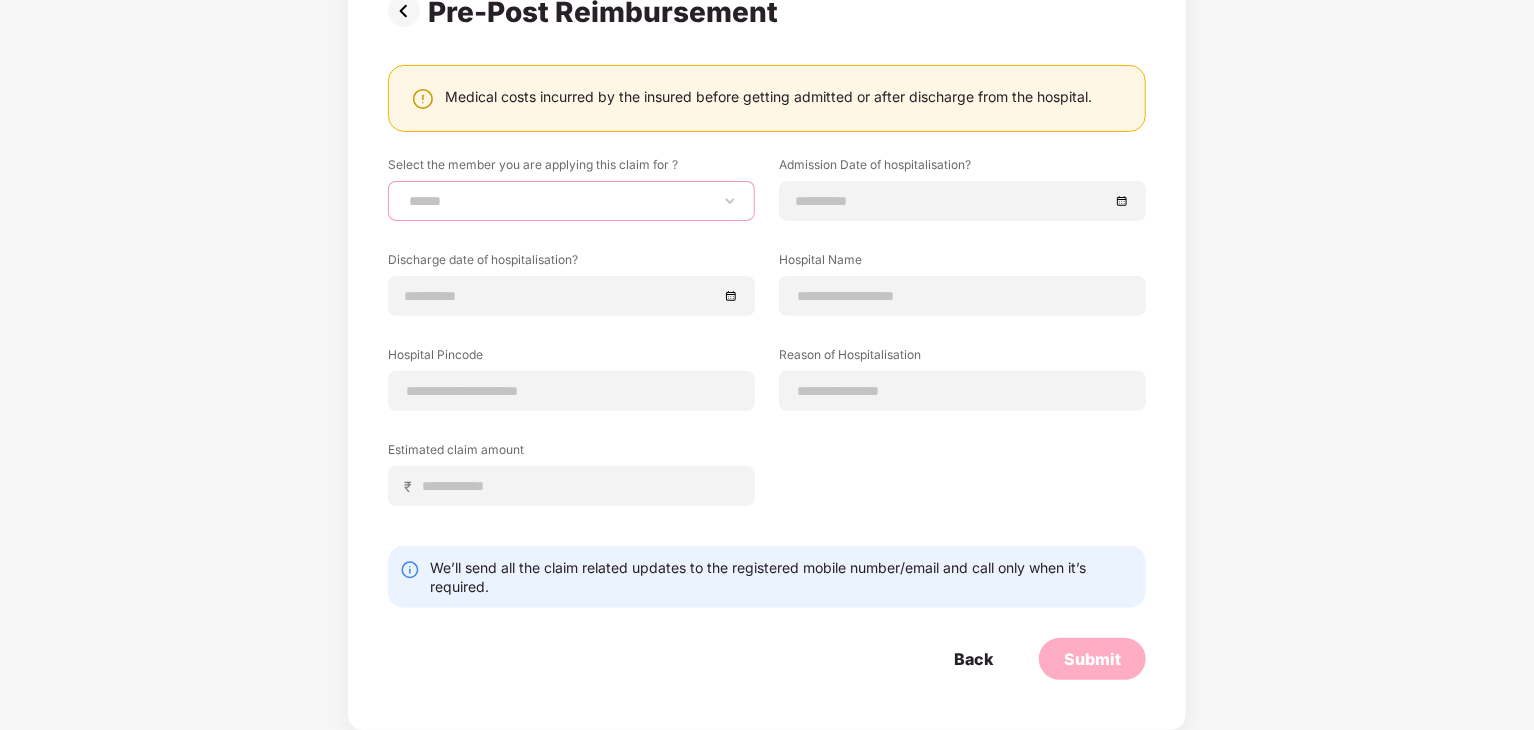 select on "**********" 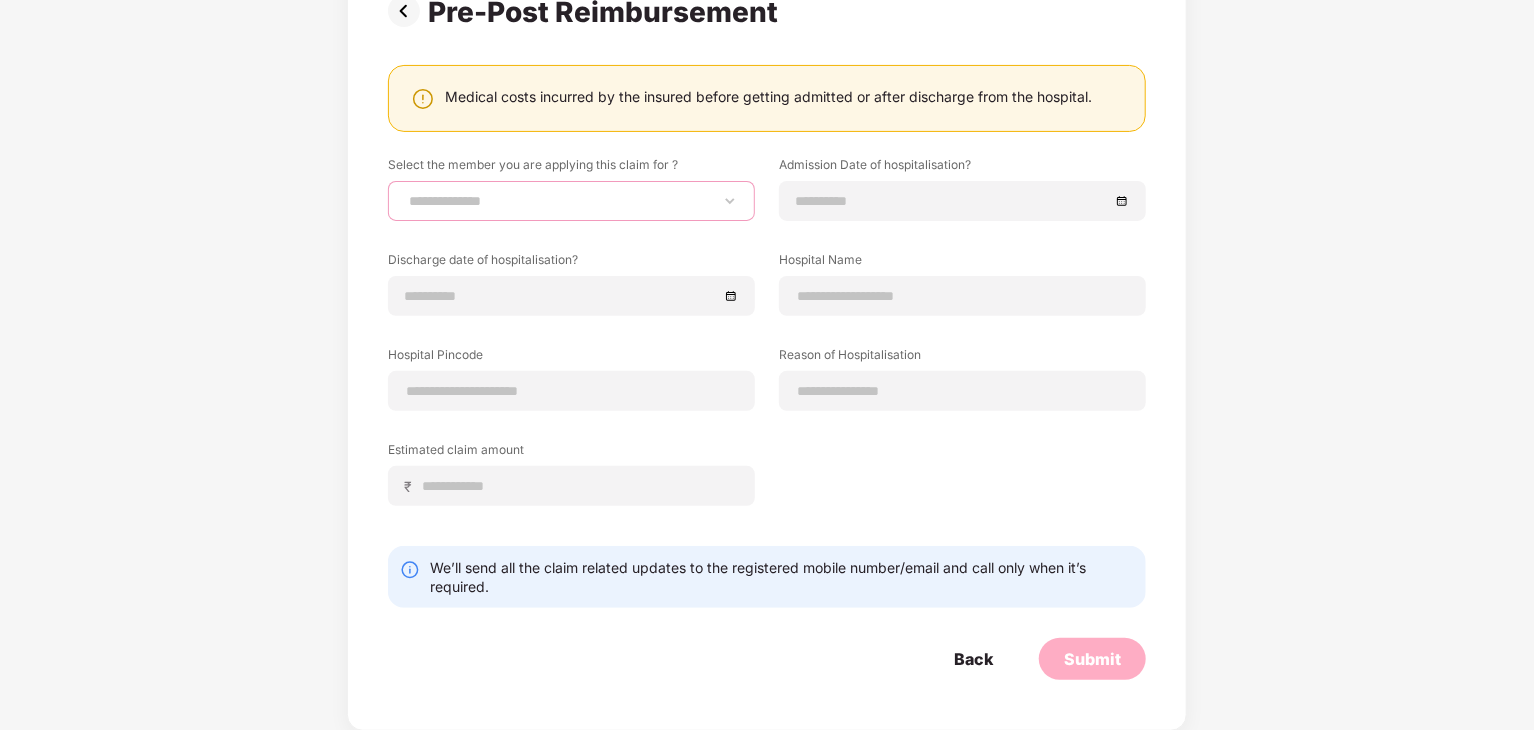 click on "**********" at bounding box center [571, 201] 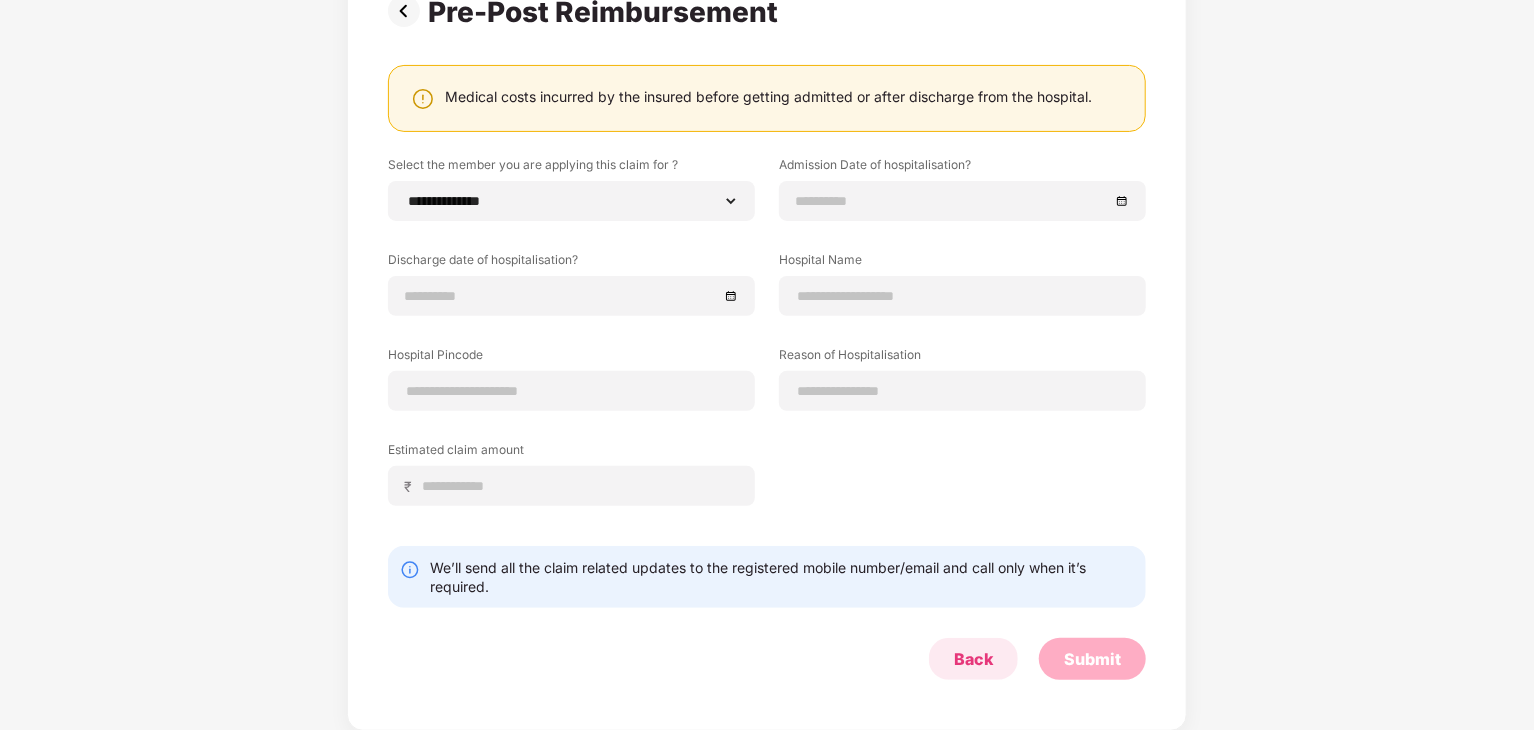 click on "Back" at bounding box center [973, 659] 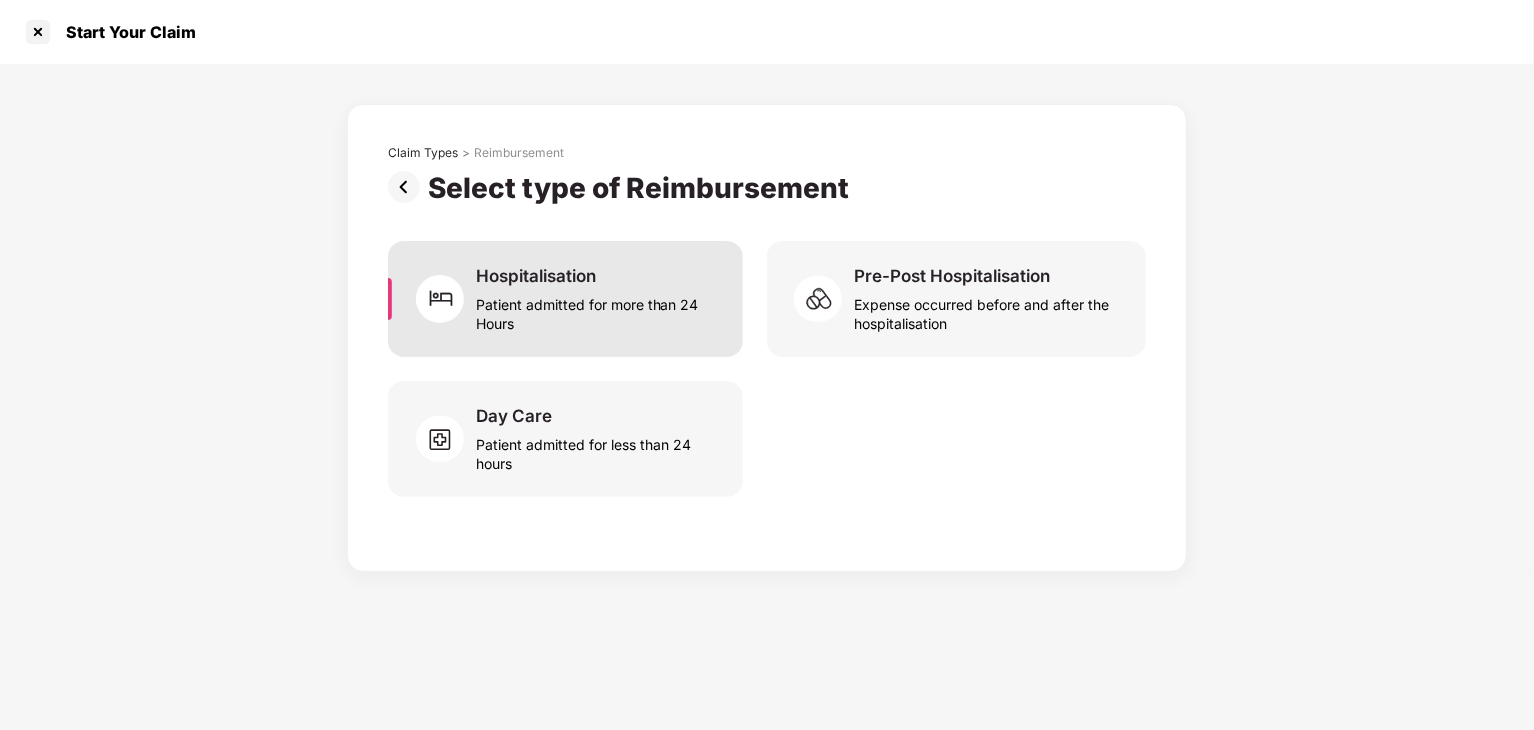 click on "Patient admitted for more than 24 Hours" at bounding box center [597, 310] 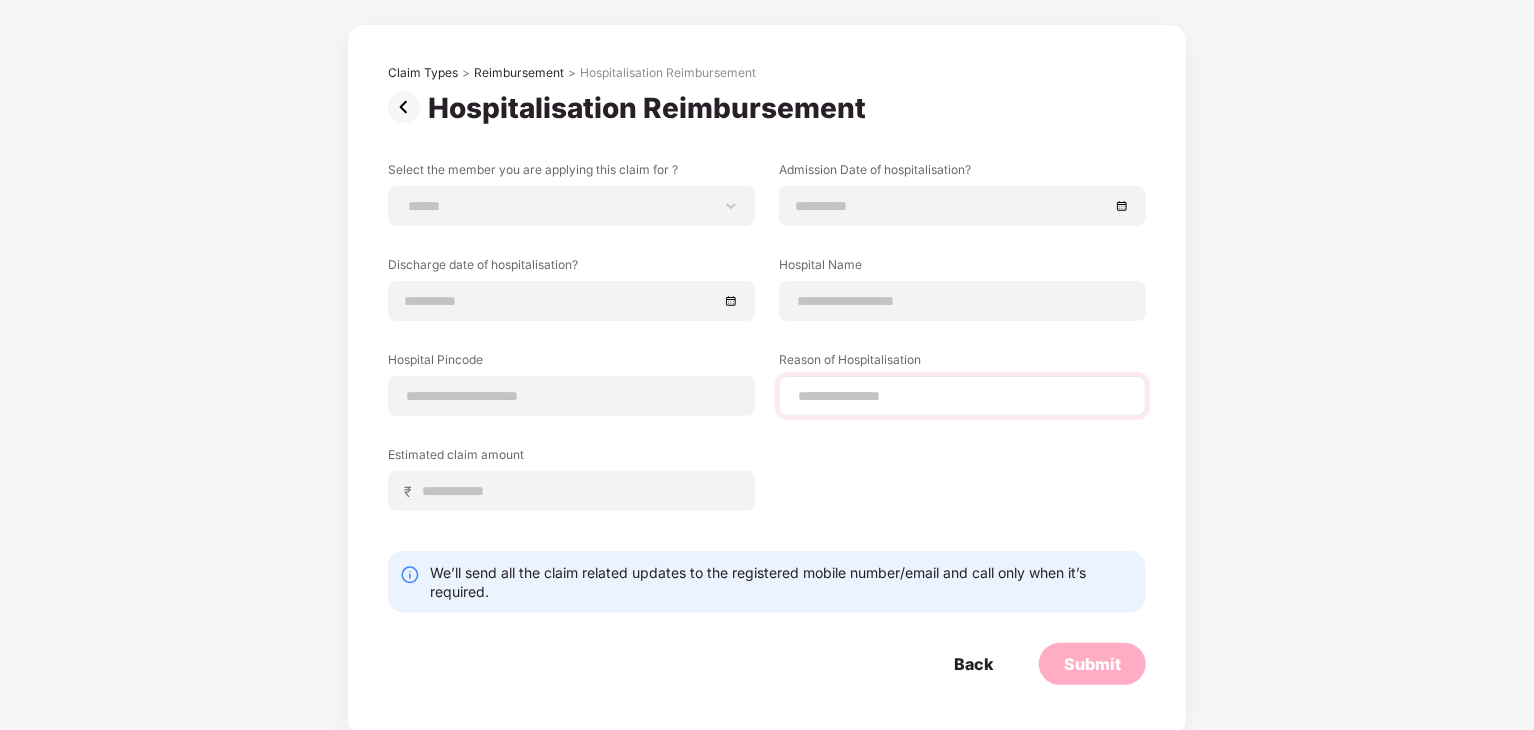 scroll, scrollTop: 86, scrollLeft: 0, axis: vertical 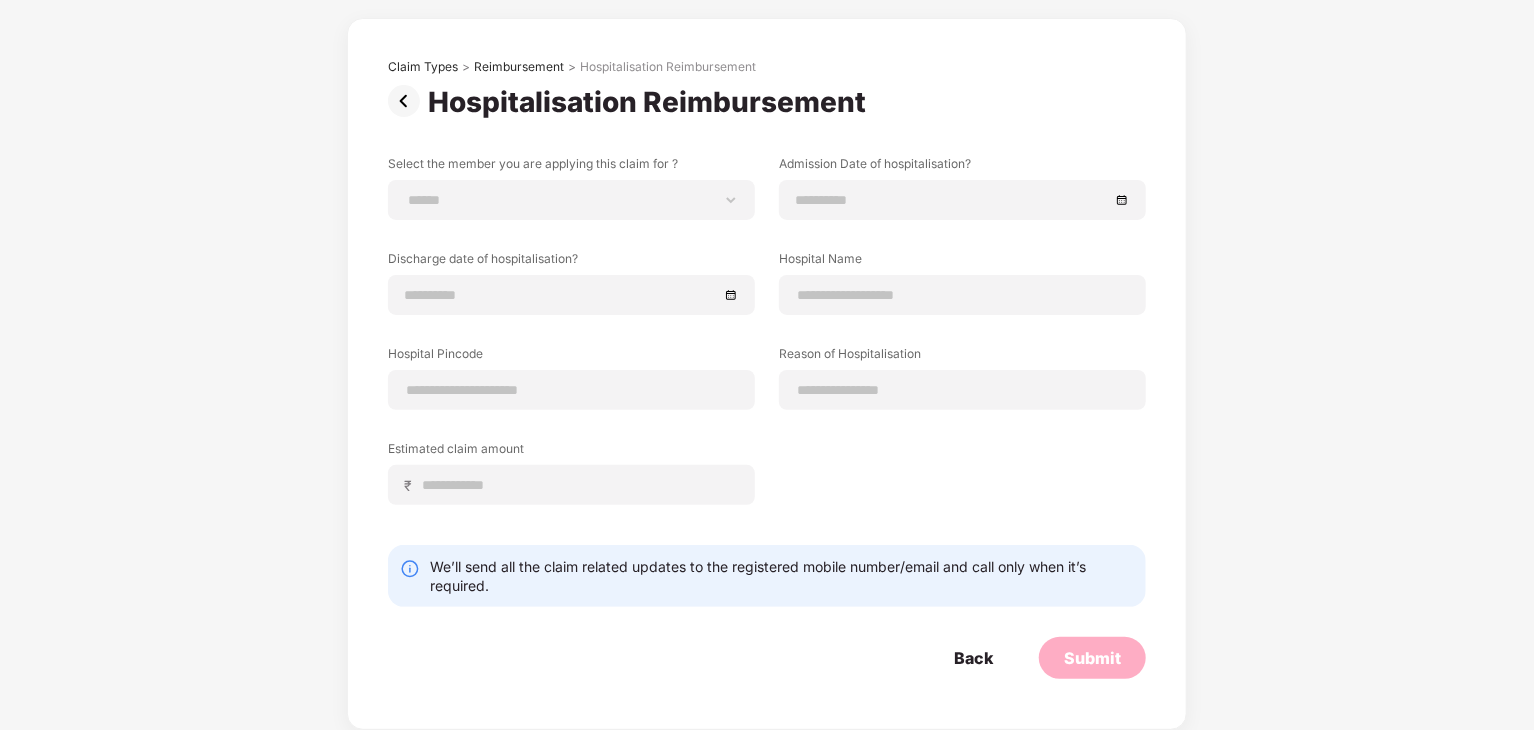 click on "Back" at bounding box center (973, 658) 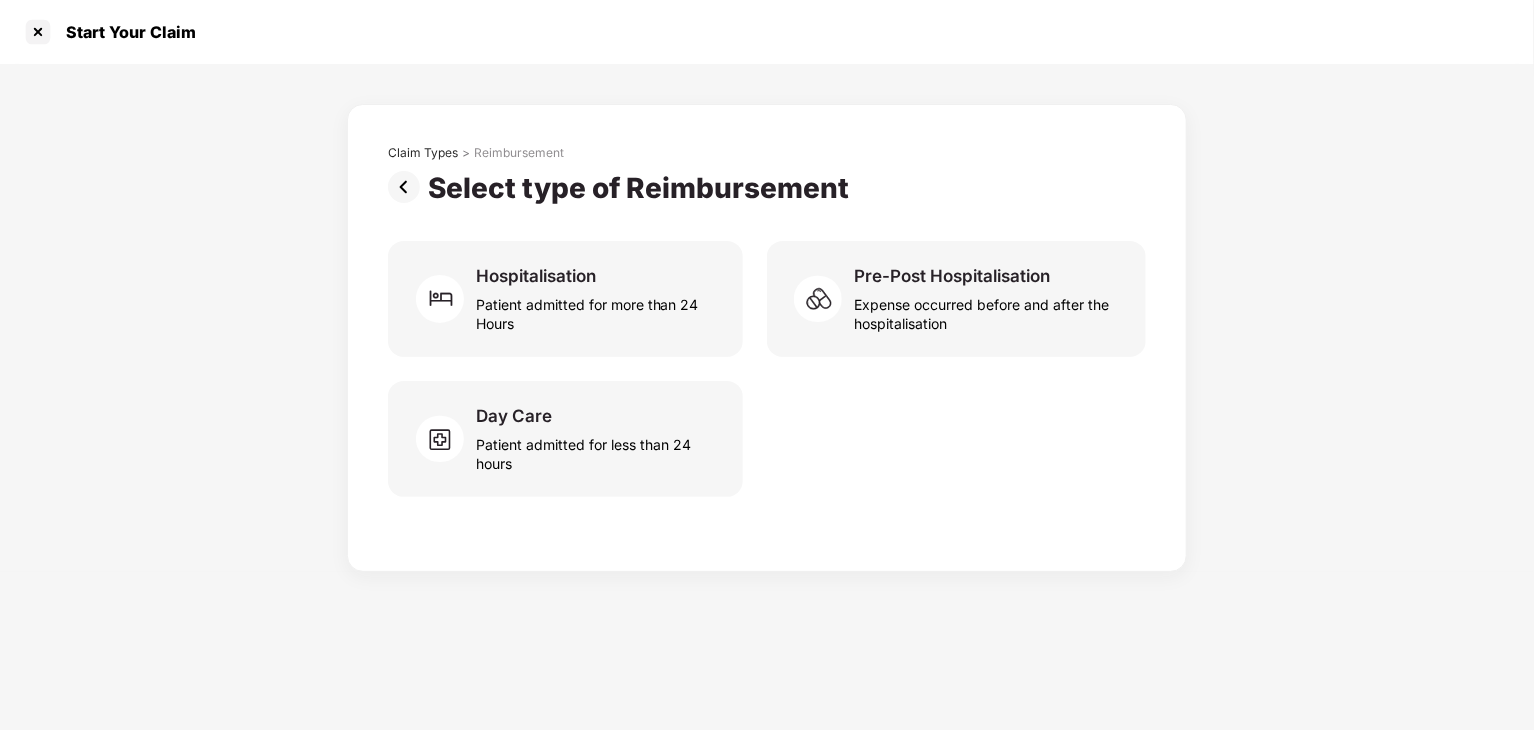 scroll, scrollTop: 0, scrollLeft: 0, axis: both 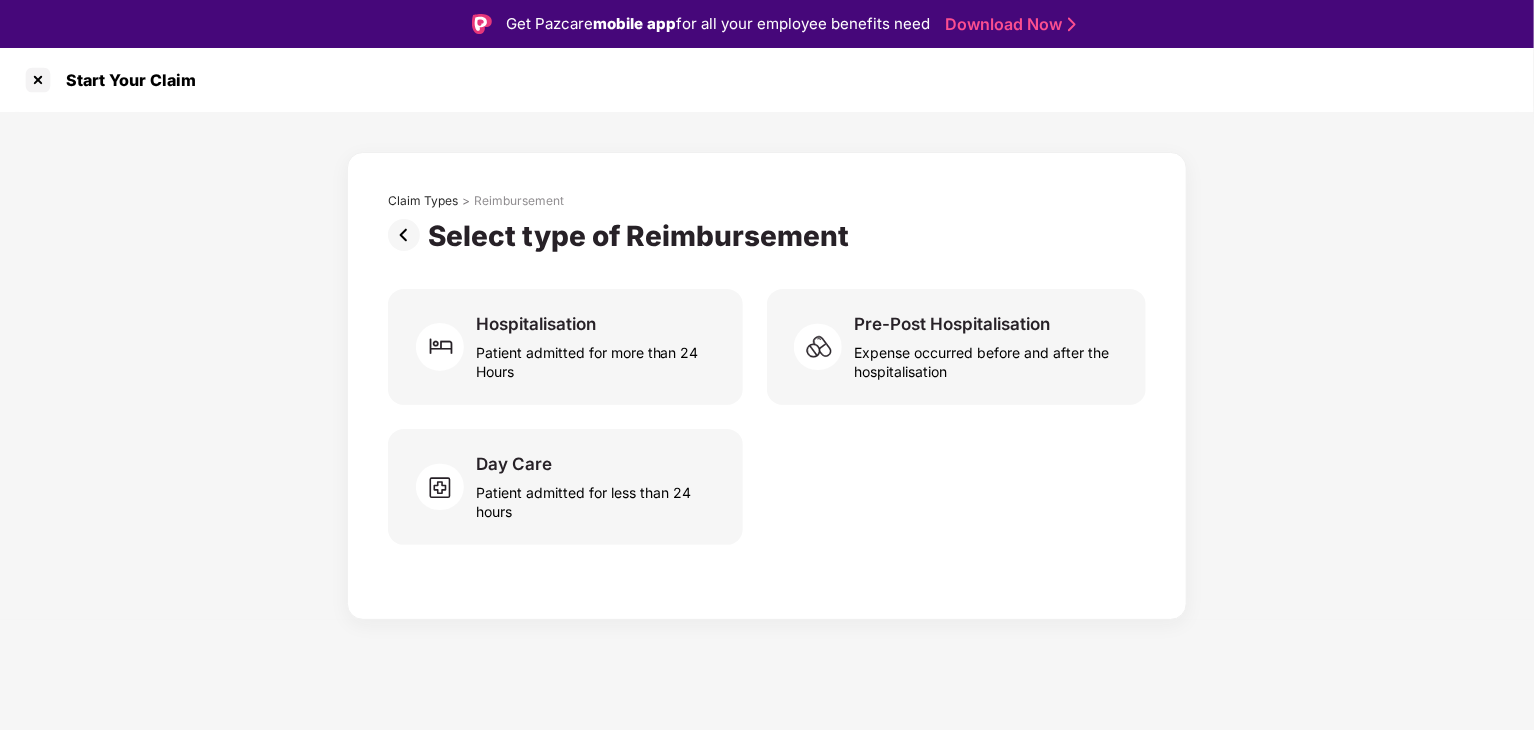 click at bounding box center [408, 235] 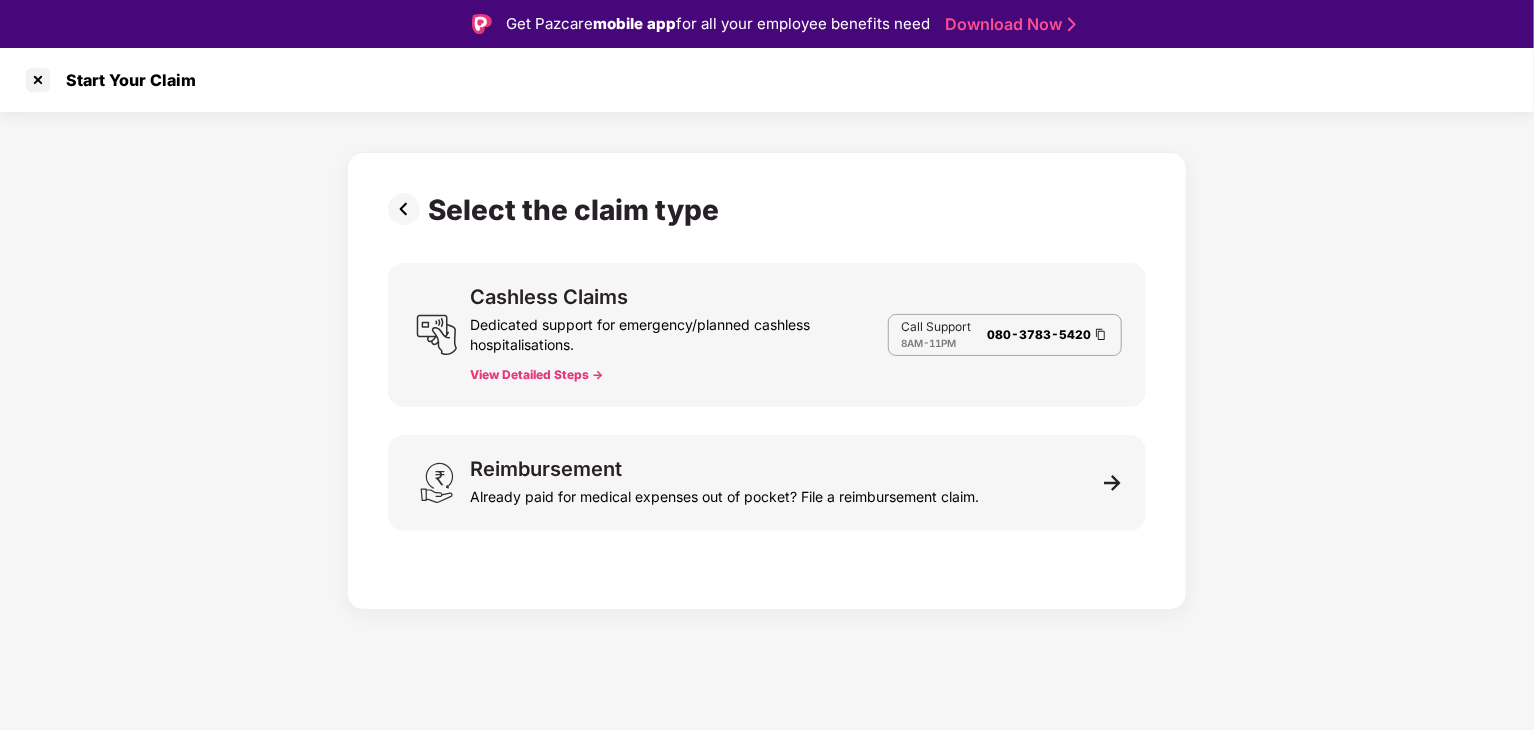 click at bounding box center (408, 209) 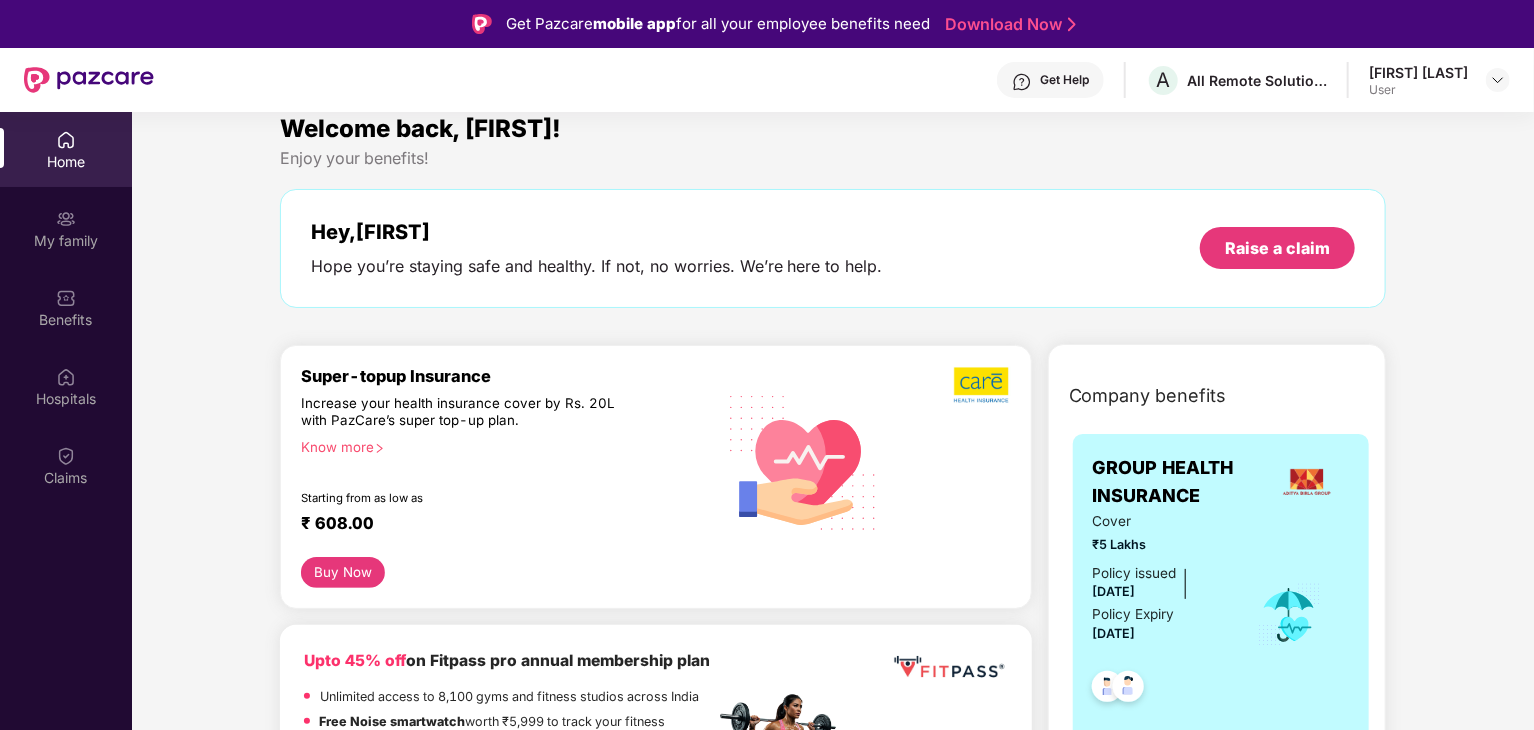 scroll, scrollTop: 0, scrollLeft: 0, axis: both 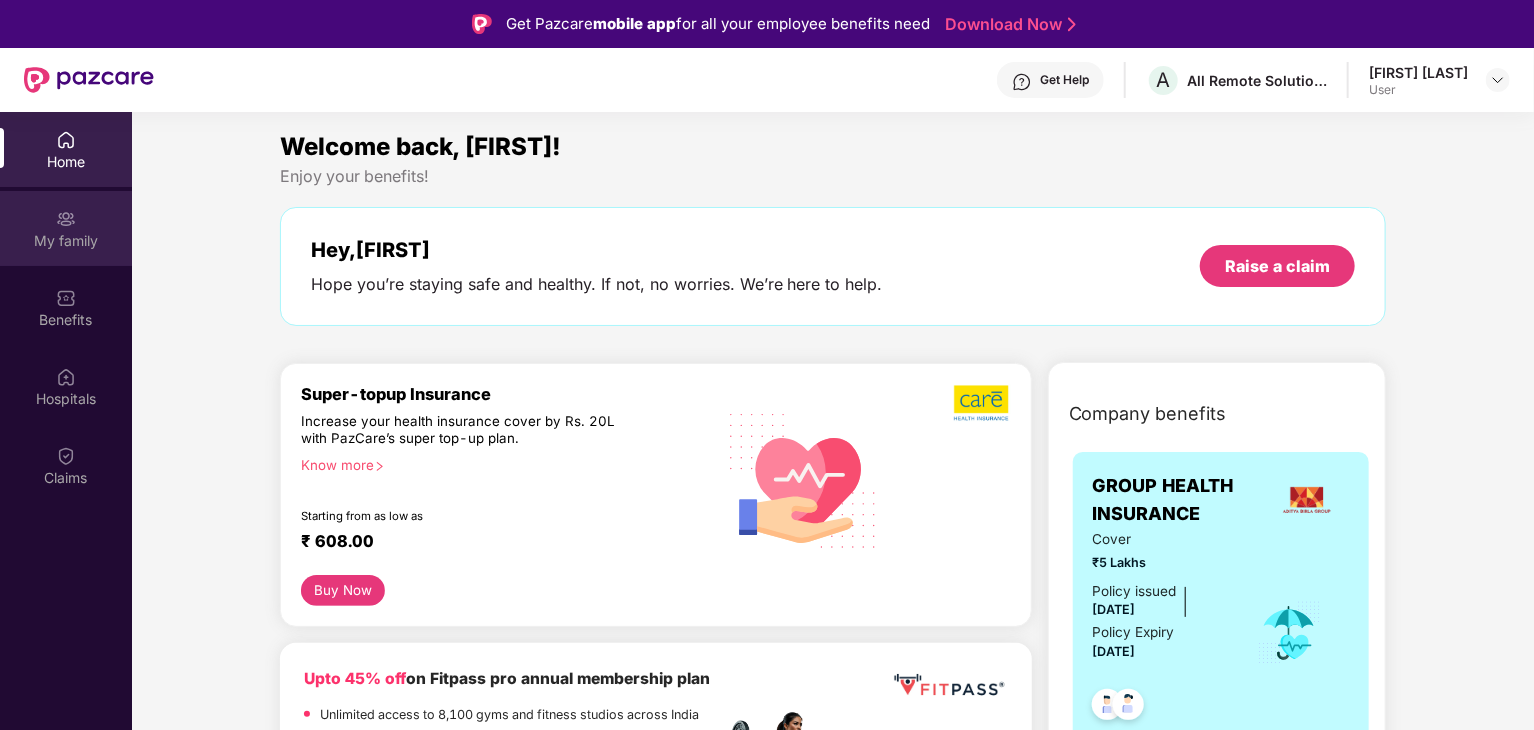 click at bounding box center [66, 219] 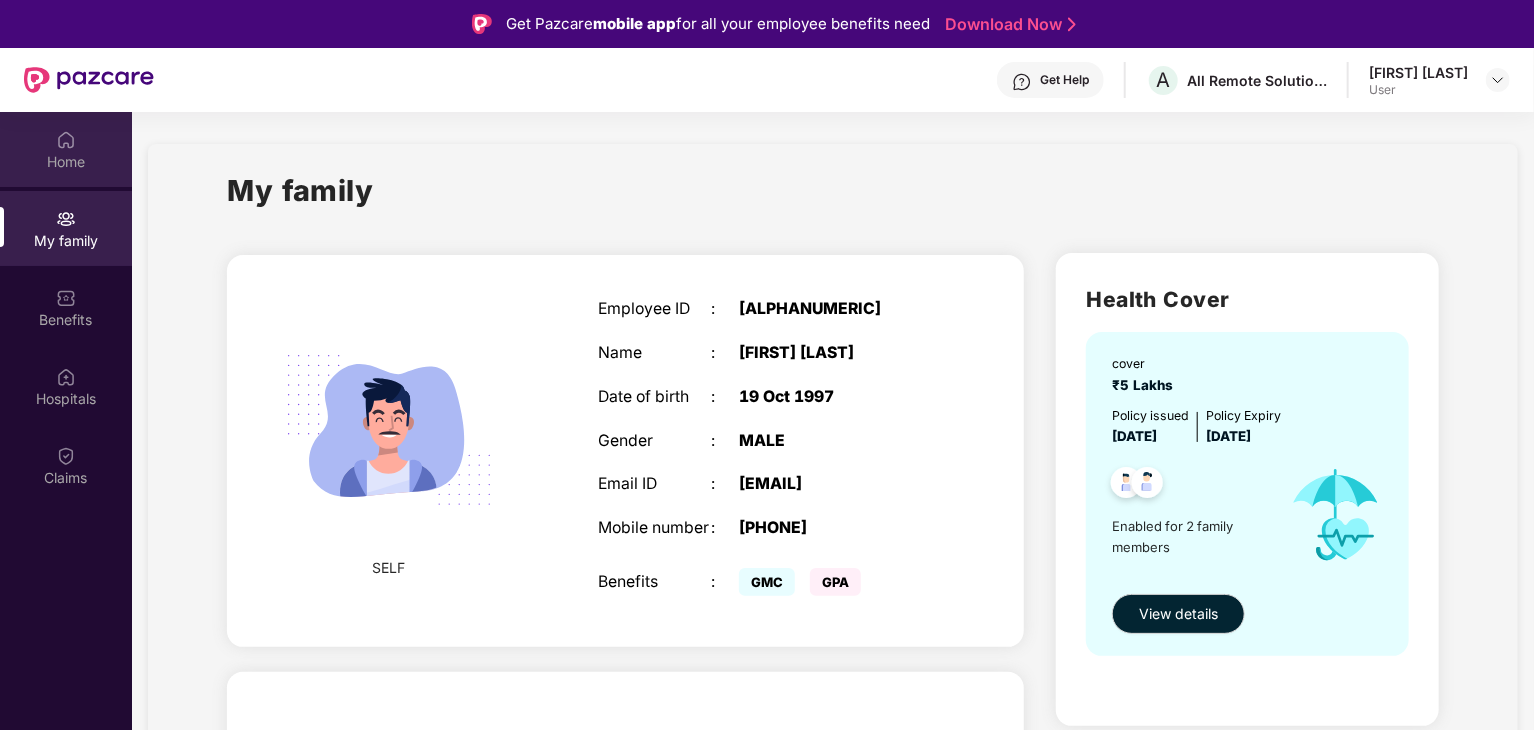 click on "Home" at bounding box center (66, 162) 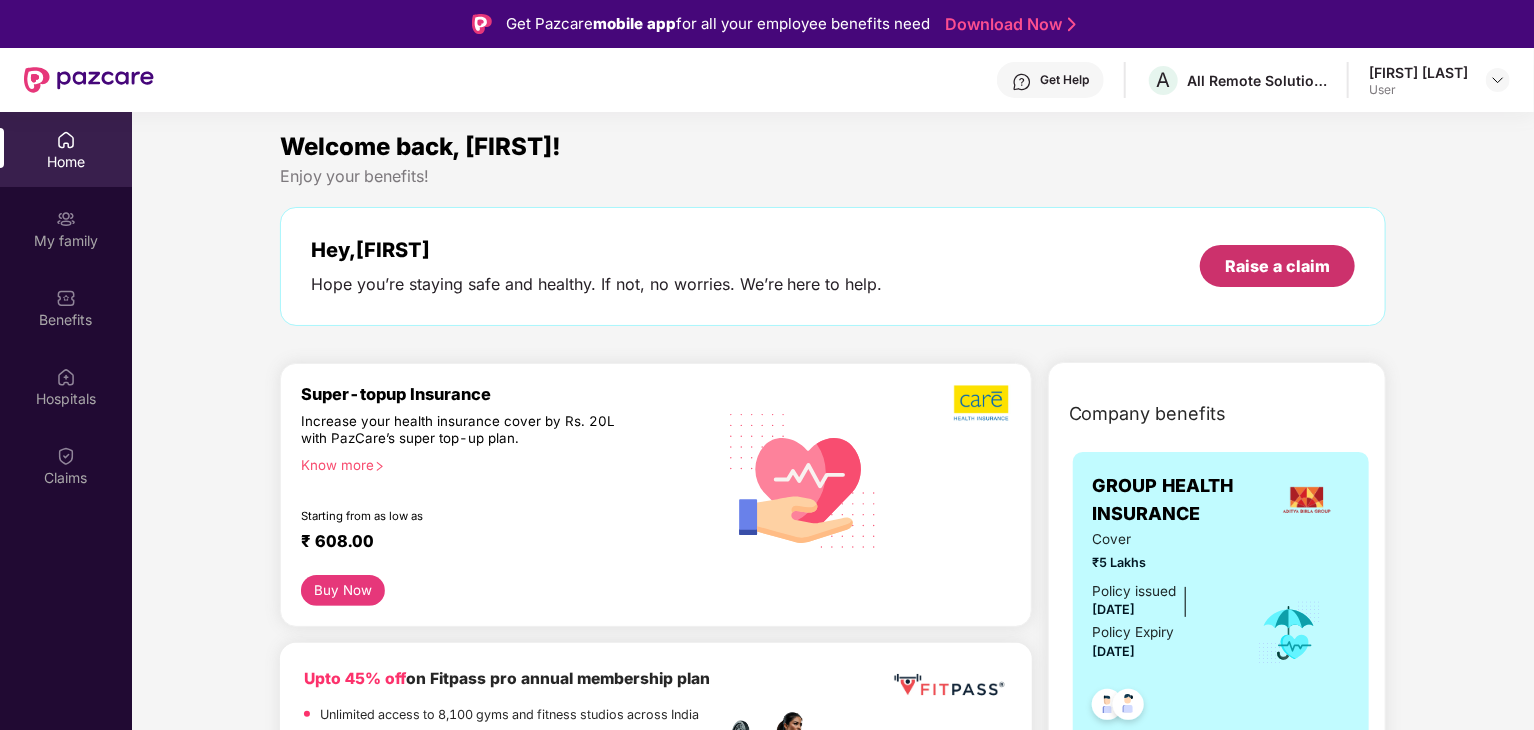 click on "Raise a claim" at bounding box center (1277, 266) 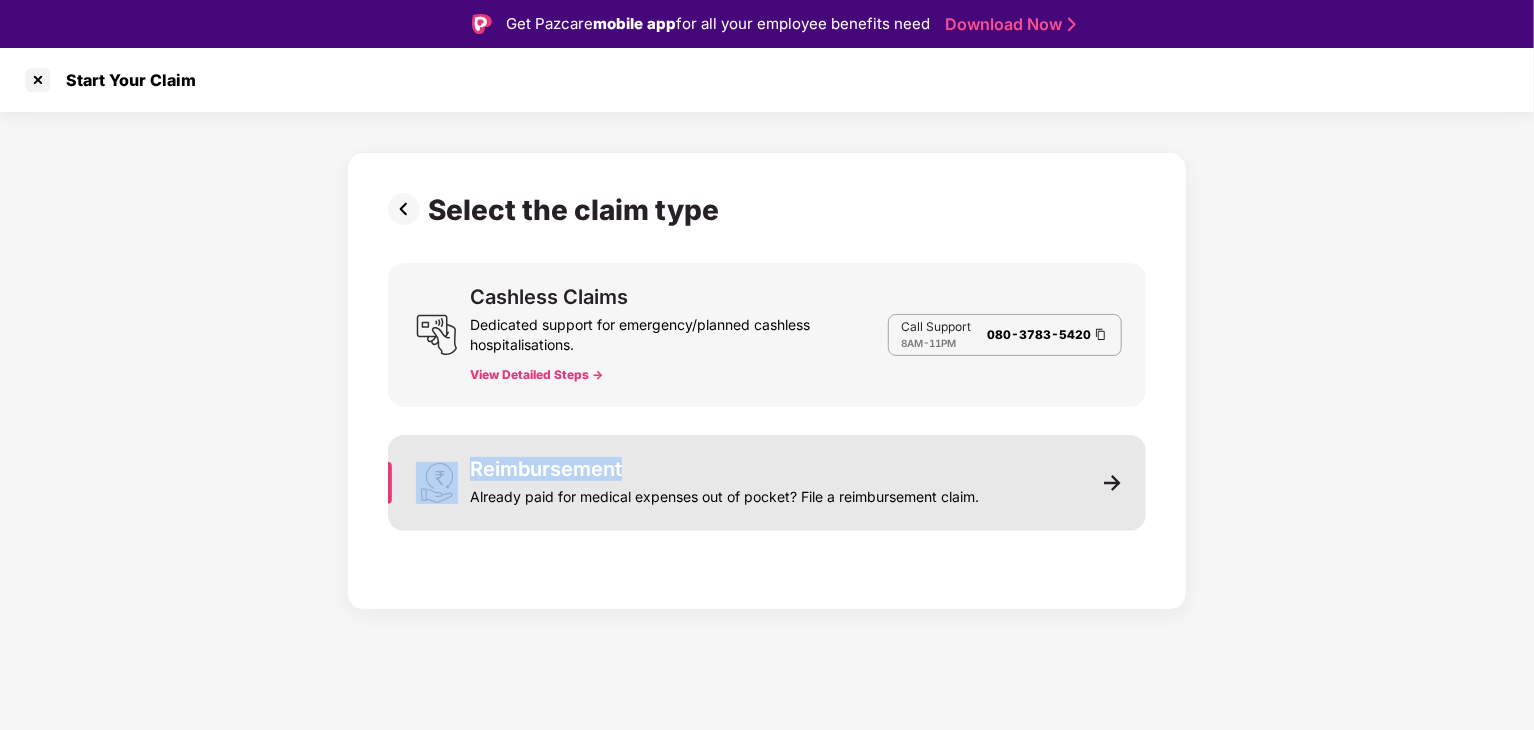 drag, startPoint x: 623, startPoint y: 469, endPoint x: 450, endPoint y: 469, distance: 173 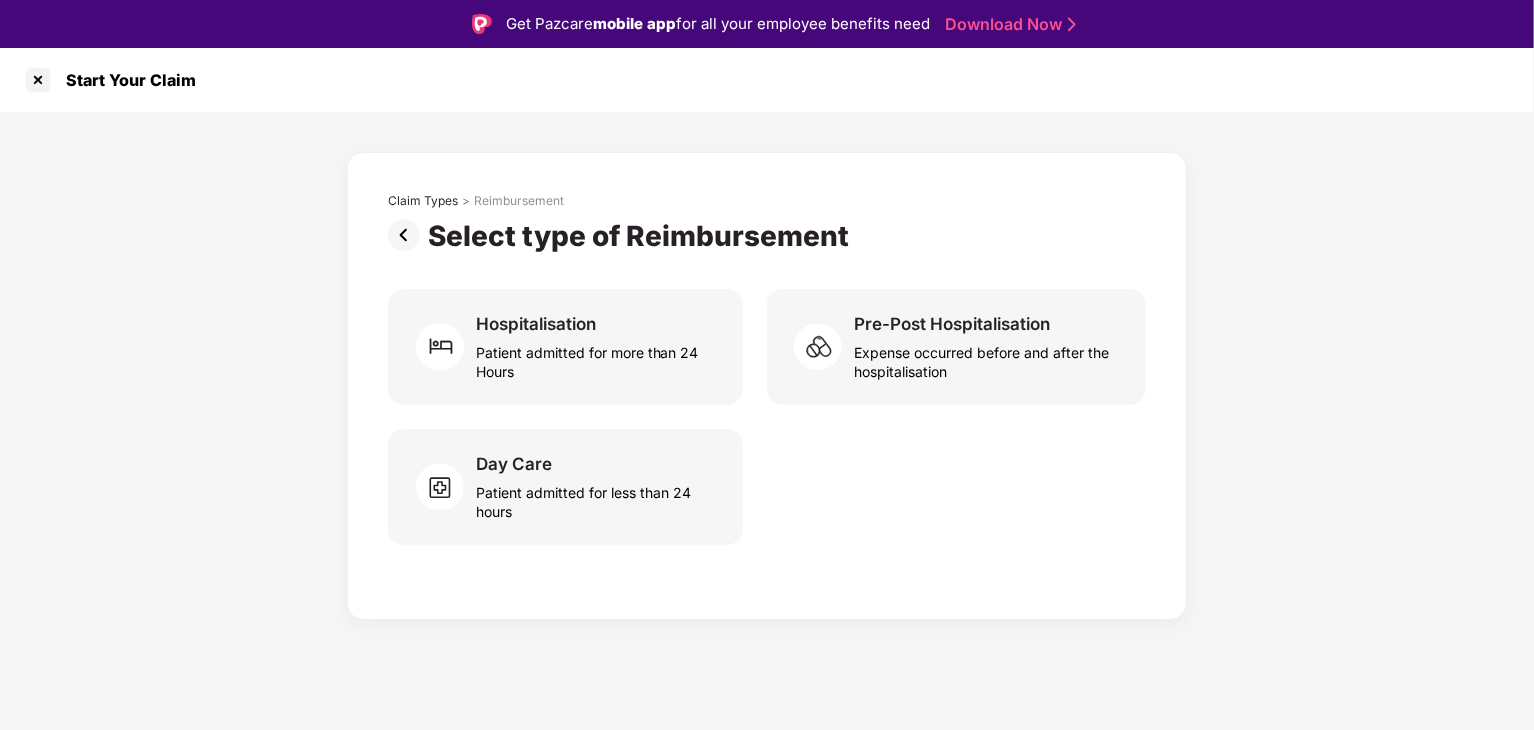 click at bounding box center [408, 235] 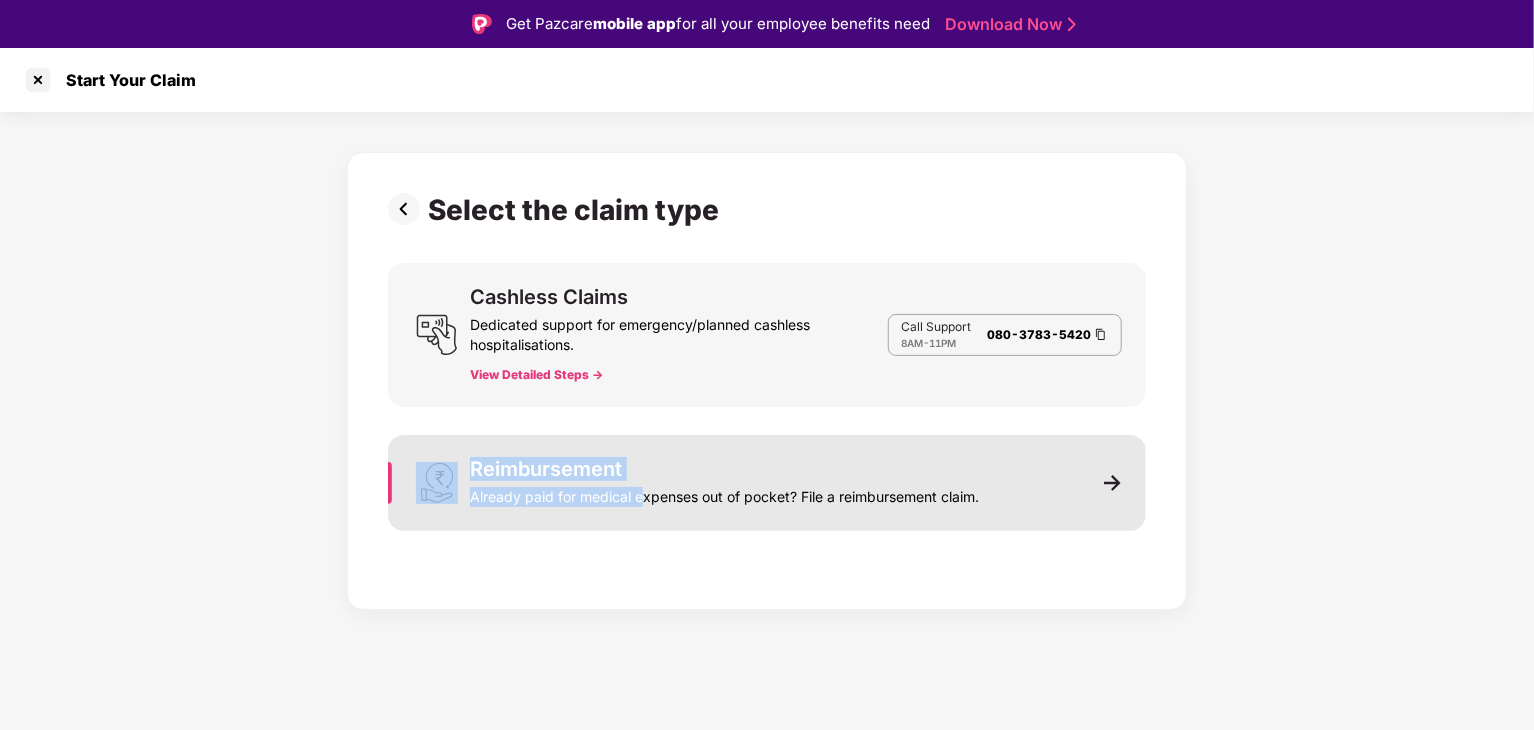 drag, startPoint x: 646, startPoint y: 469, endPoint x: 464, endPoint y: 460, distance: 182.2224 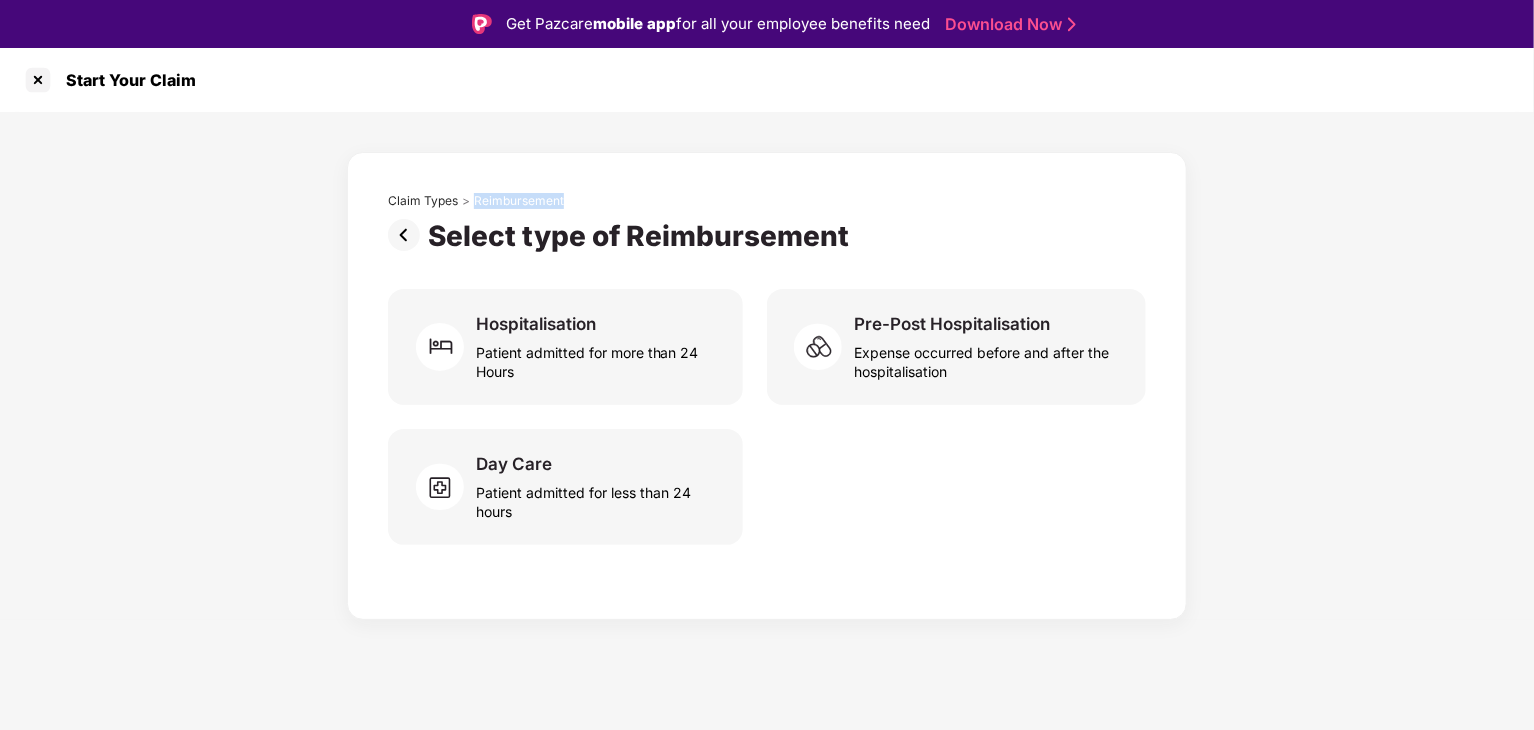 drag, startPoint x: 568, startPoint y: 200, endPoint x: 474, endPoint y: 205, distance: 94.13288 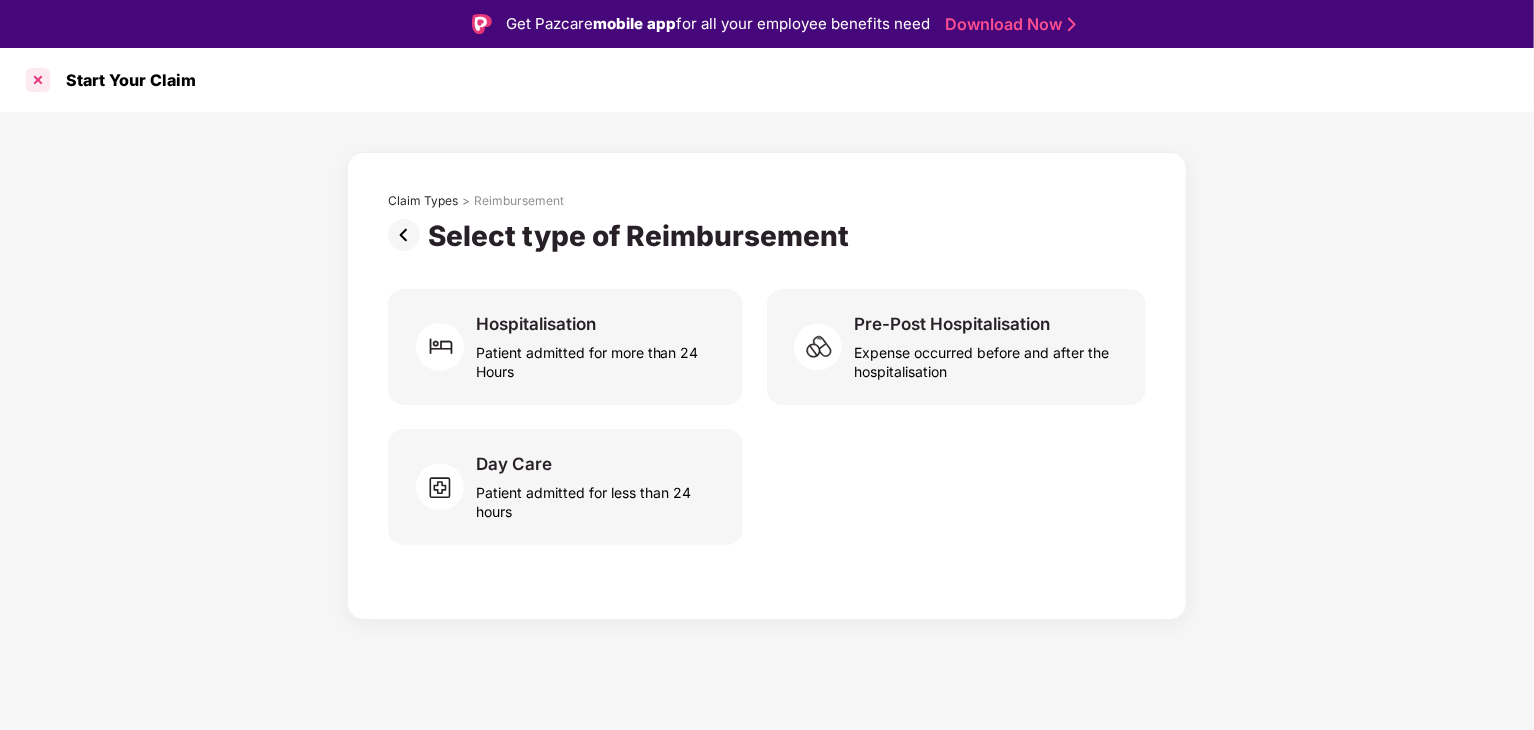click at bounding box center (38, 80) 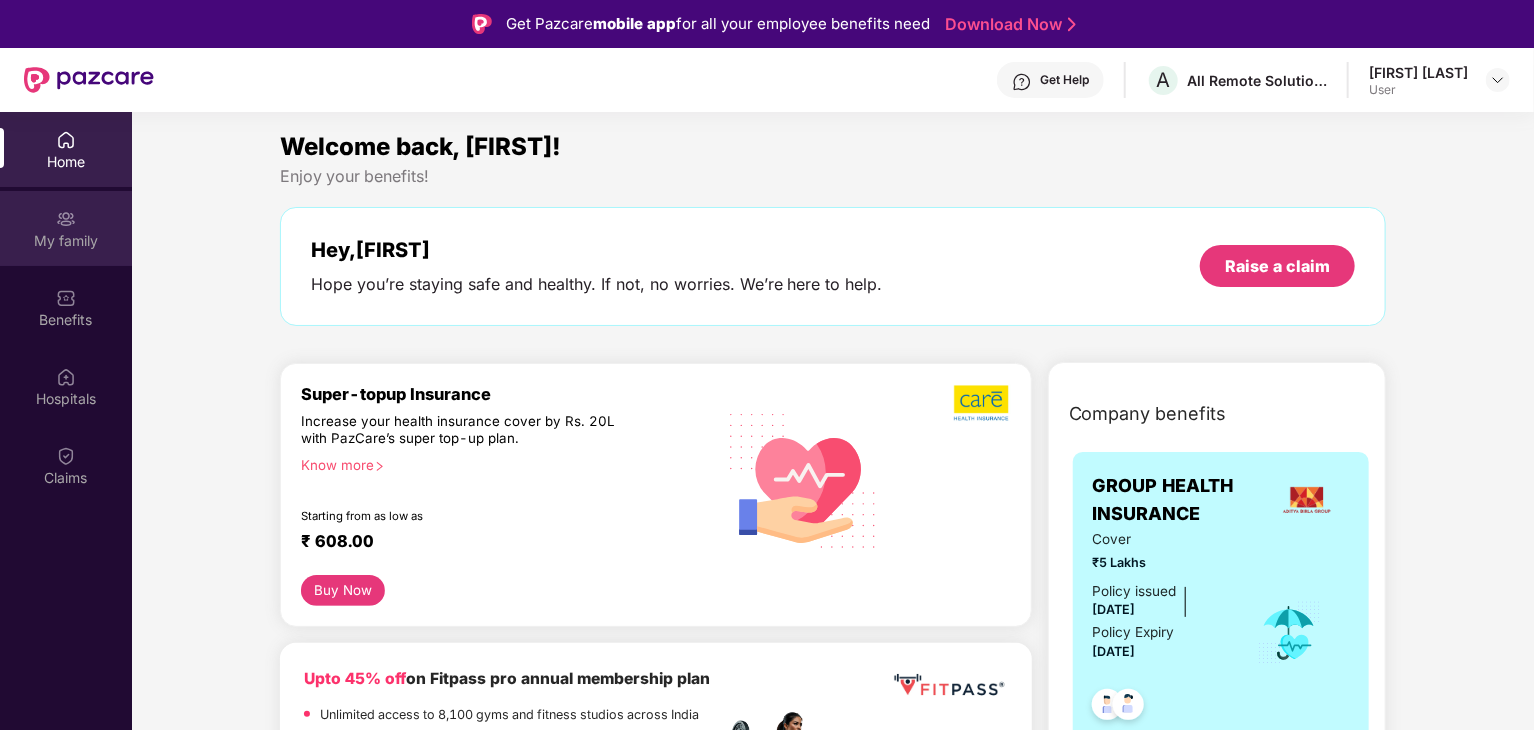 click at bounding box center (66, 219) 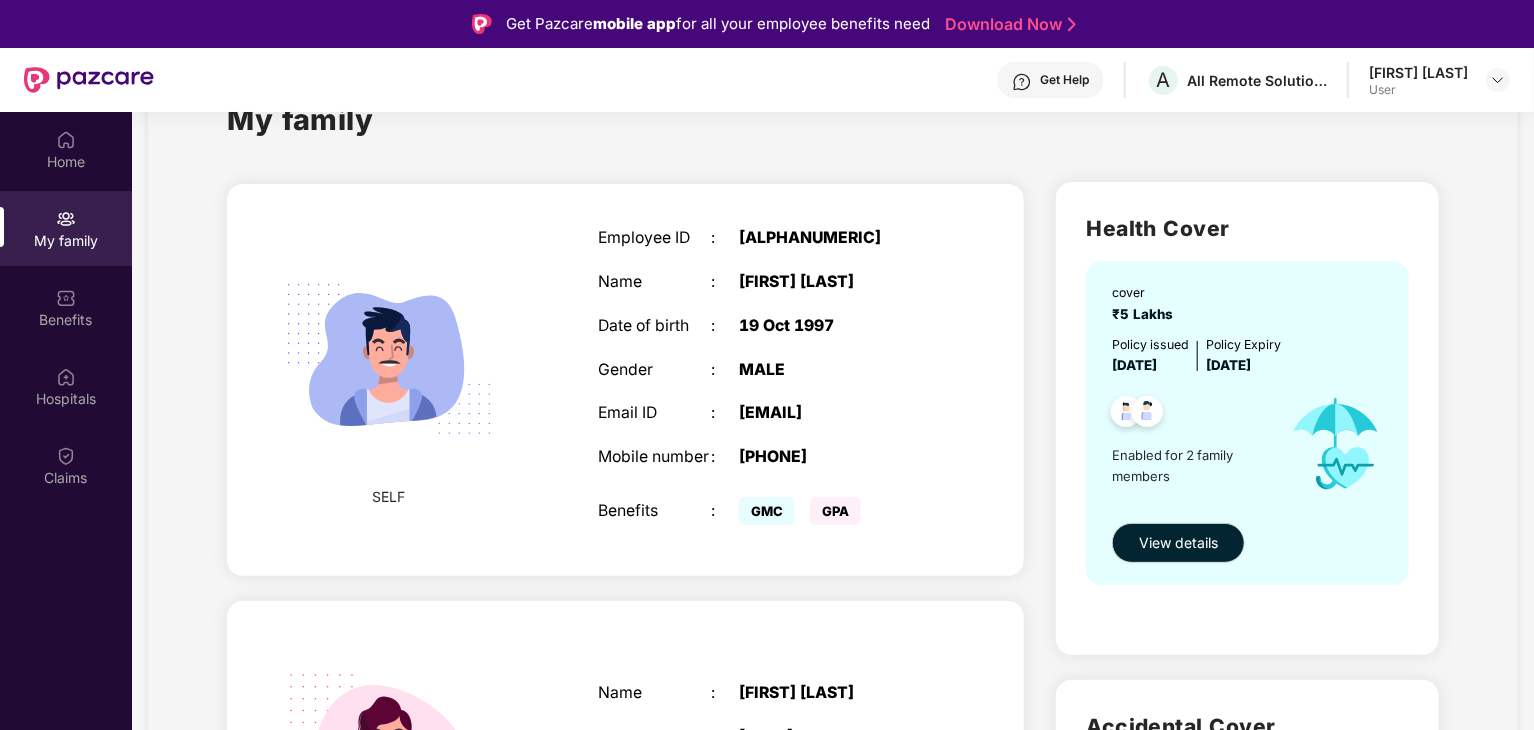 scroll, scrollTop: 62, scrollLeft: 0, axis: vertical 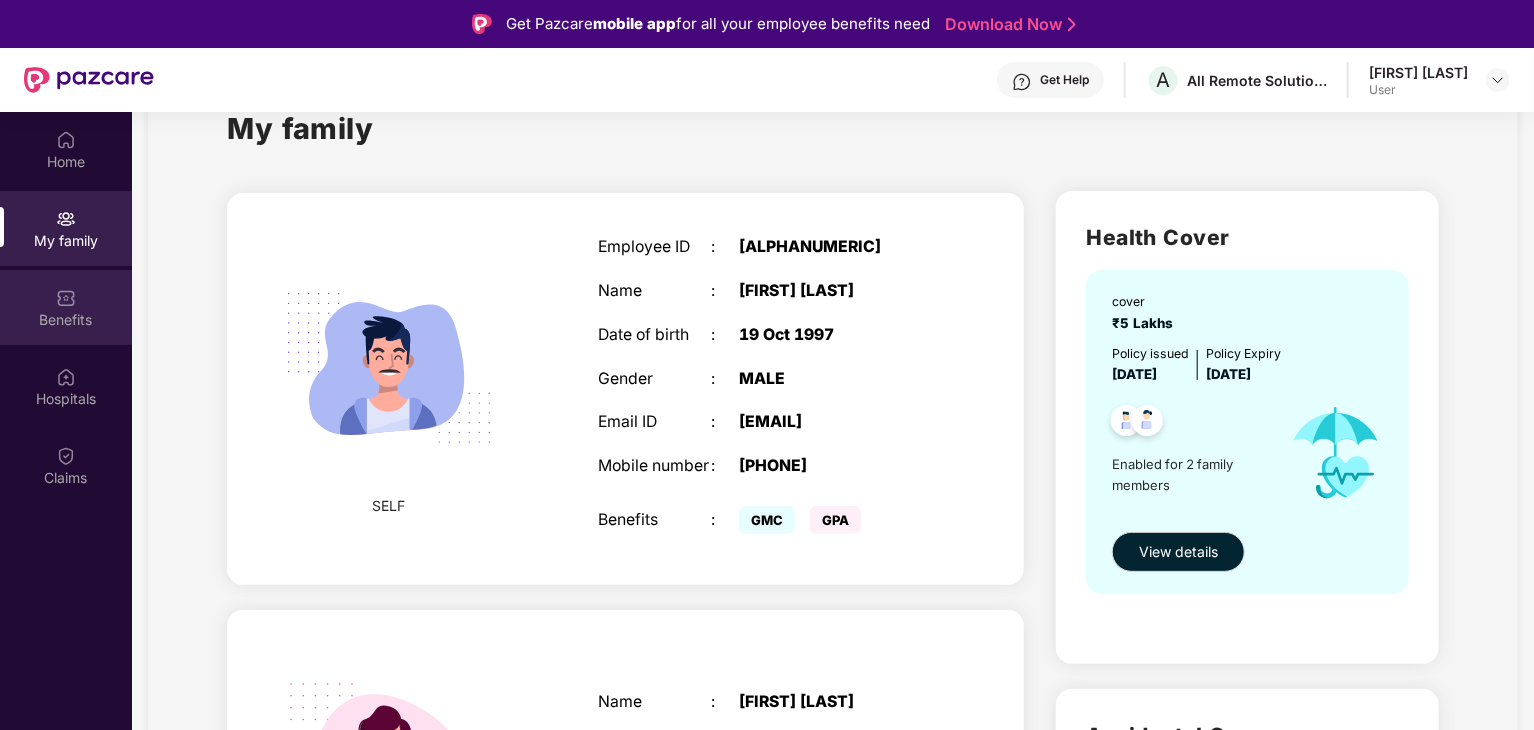 click on "Benefits" at bounding box center (66, 320) 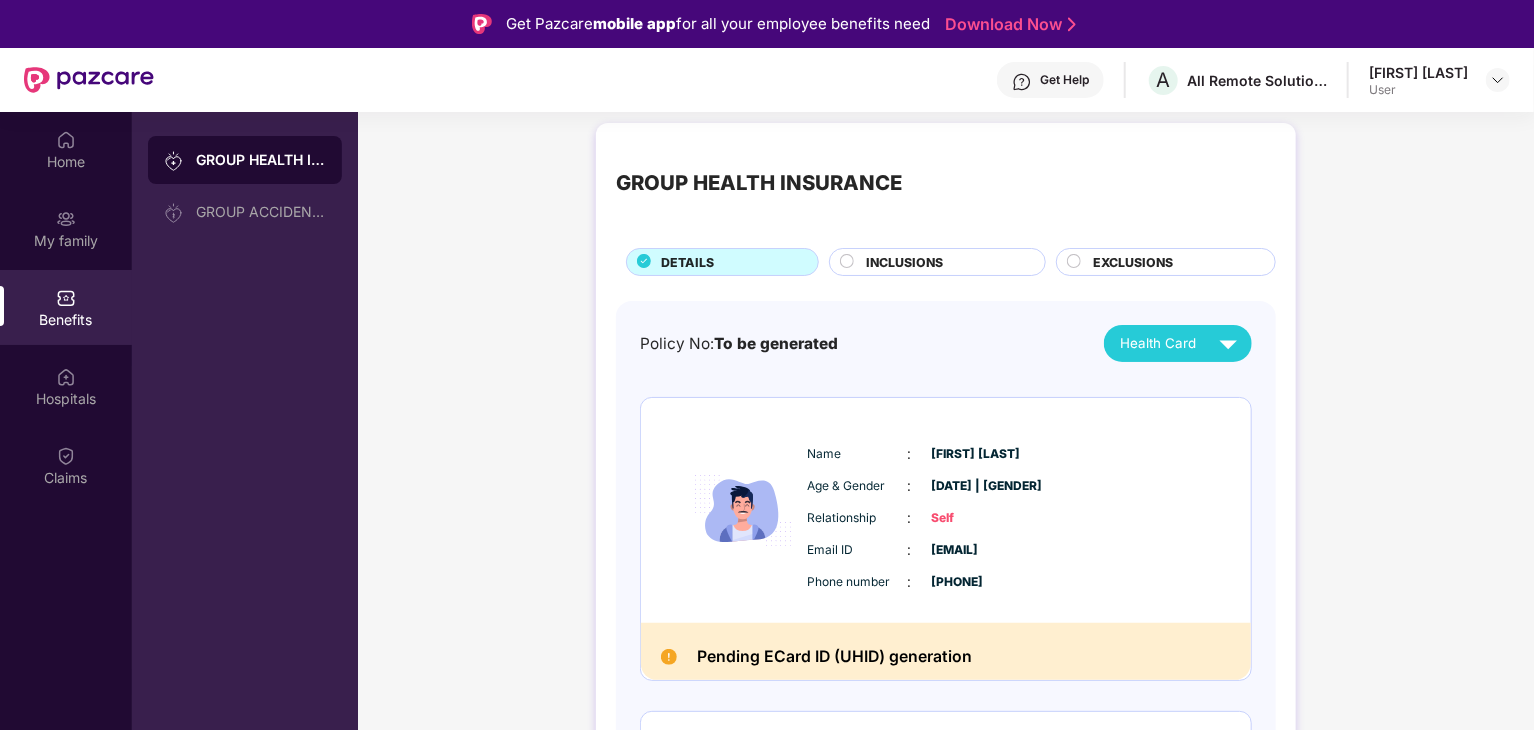 scroll, scrollTop: 0, scrollLeft: 0, axis: both 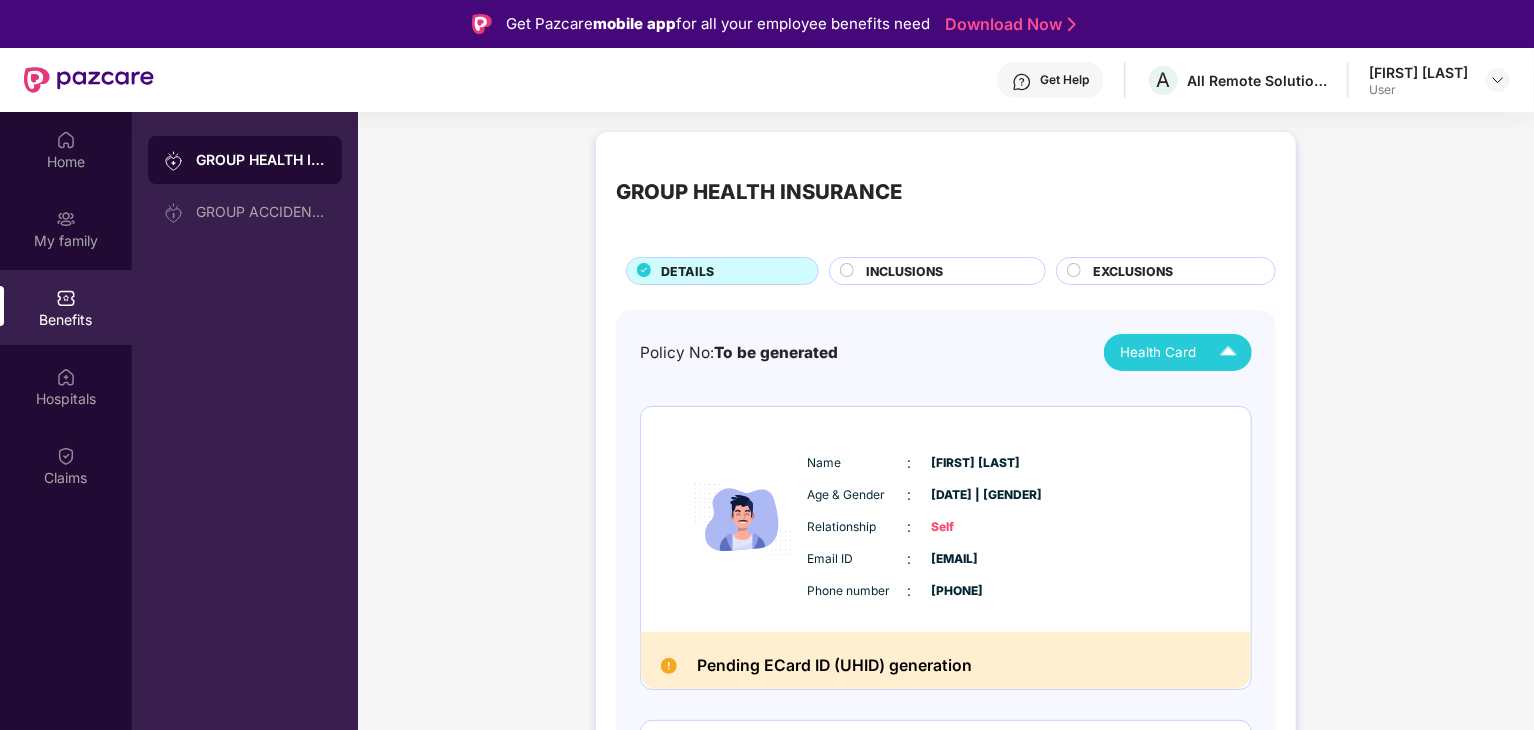click on "Health Card" at bounding box center [1158, 352] 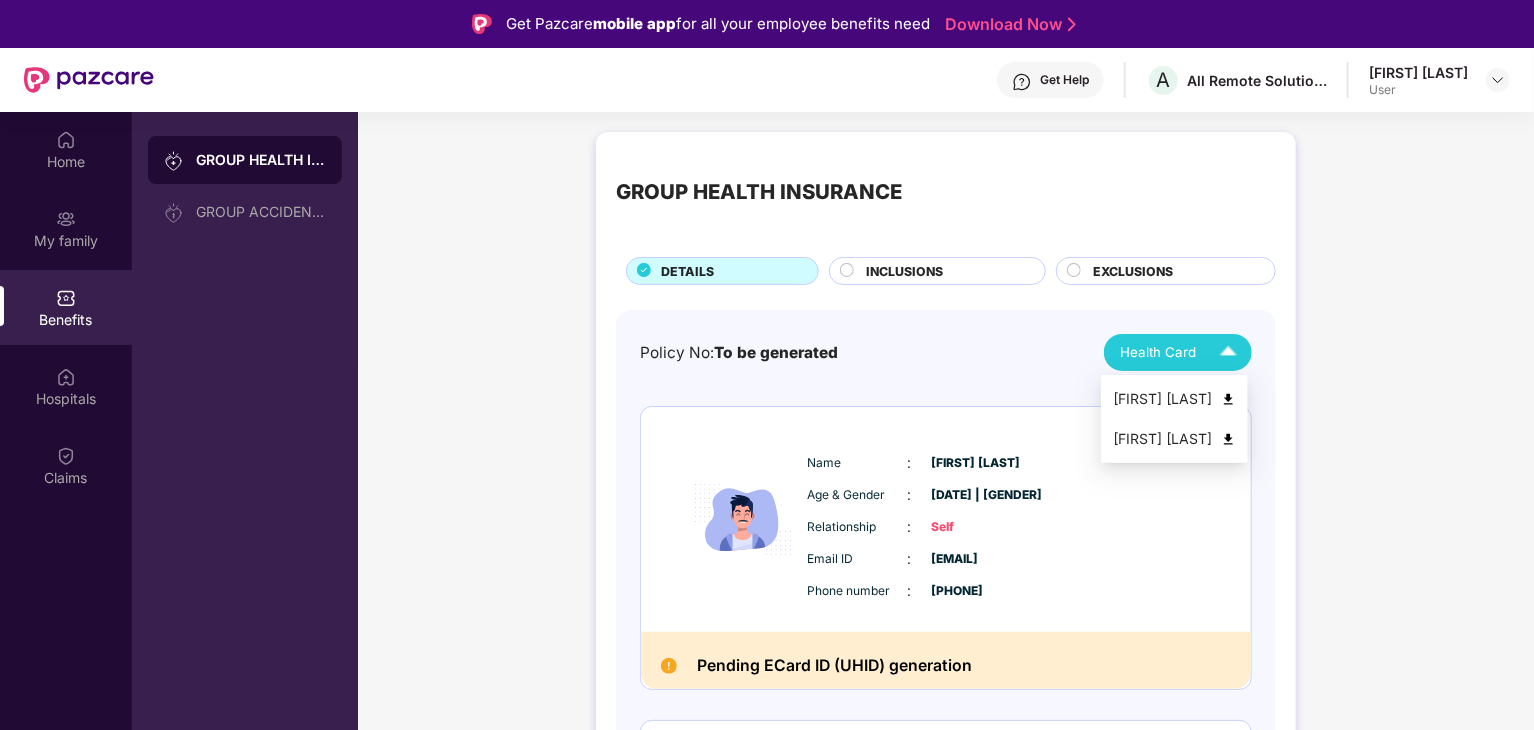 click on "Health Card" at bounding box center (1158, 352) 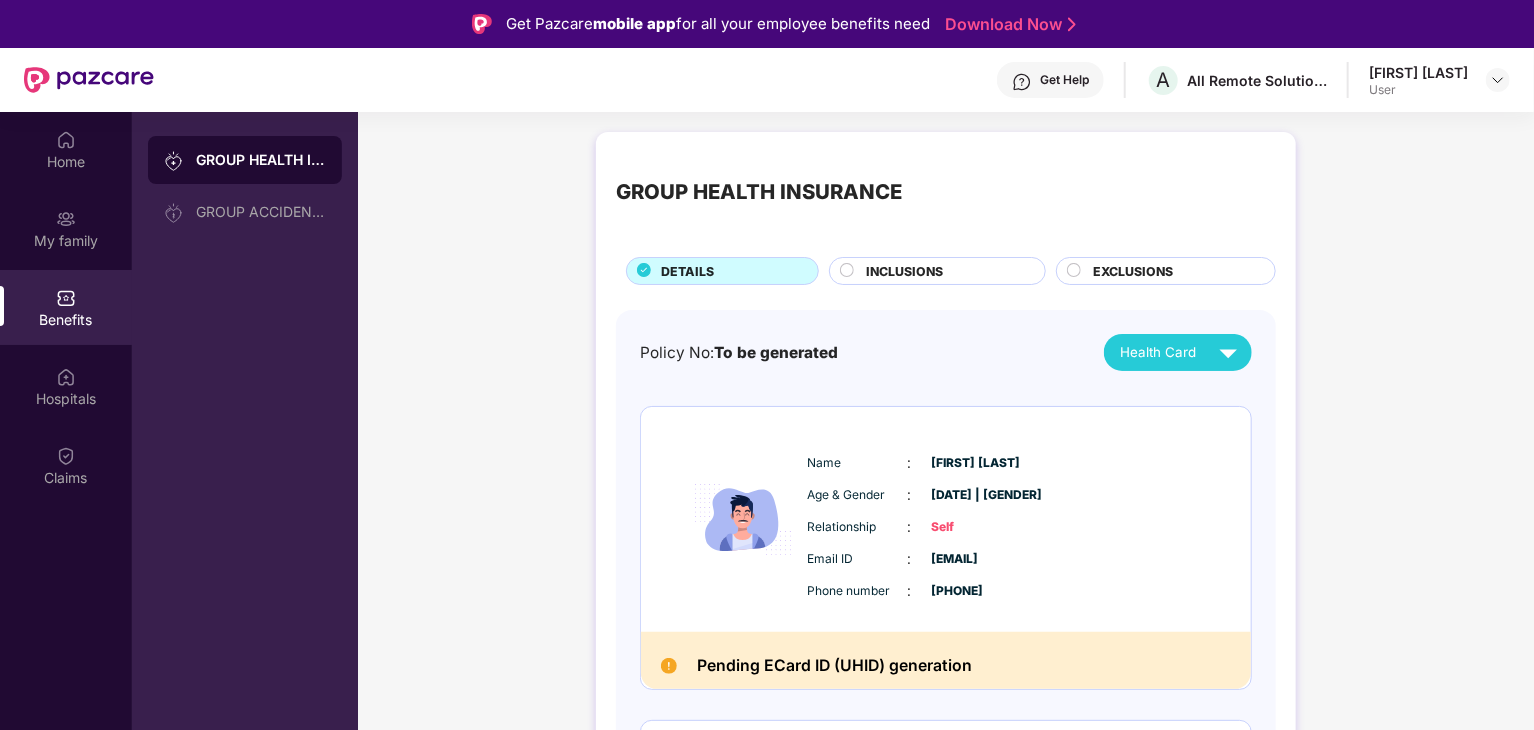 click on "GROUP HEALTH INSURANCE DETAILS INCLUSIONS EXCLUSIONS" at bounding box center [946, 218] 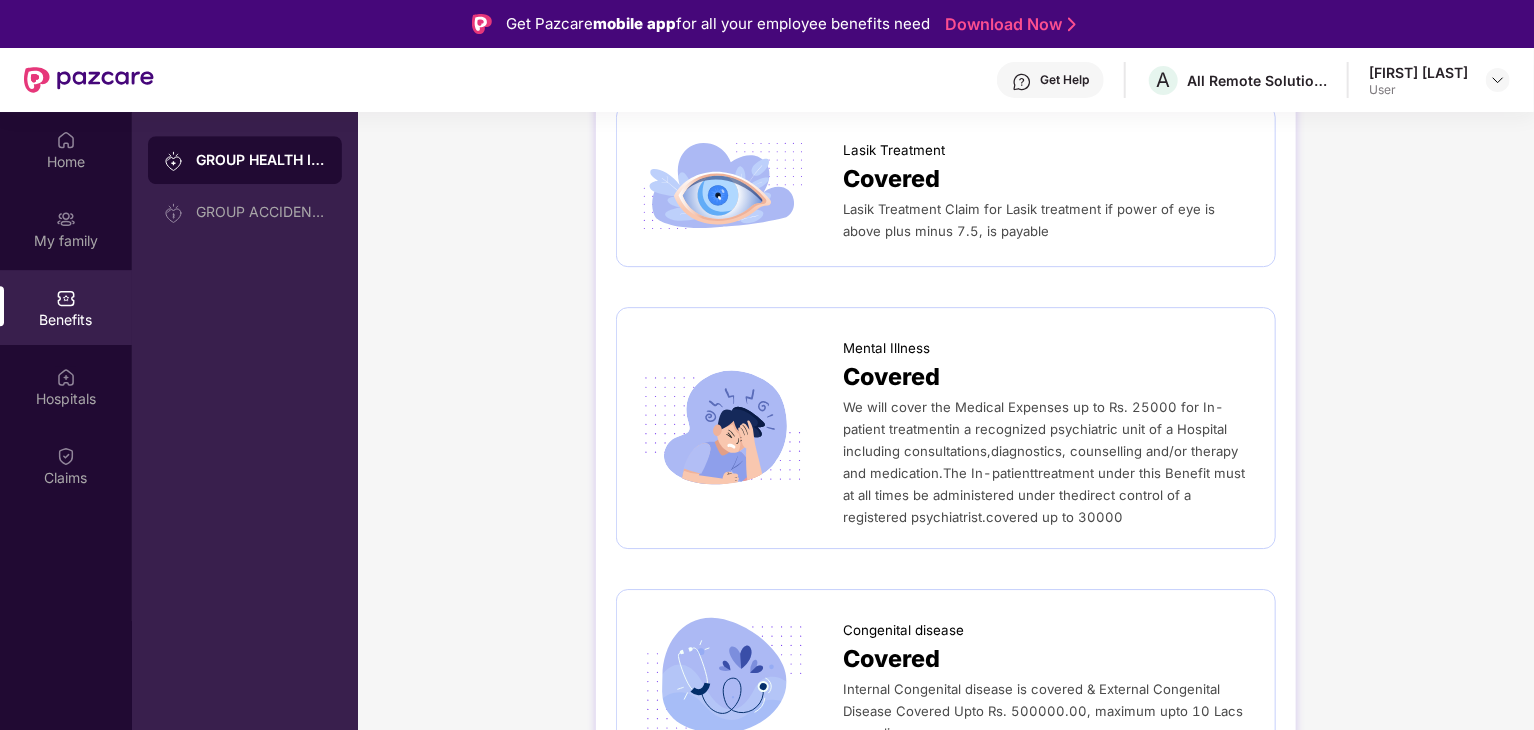 scroll, scrollTop: 3090, scrollLeft: 0, axis: vertical 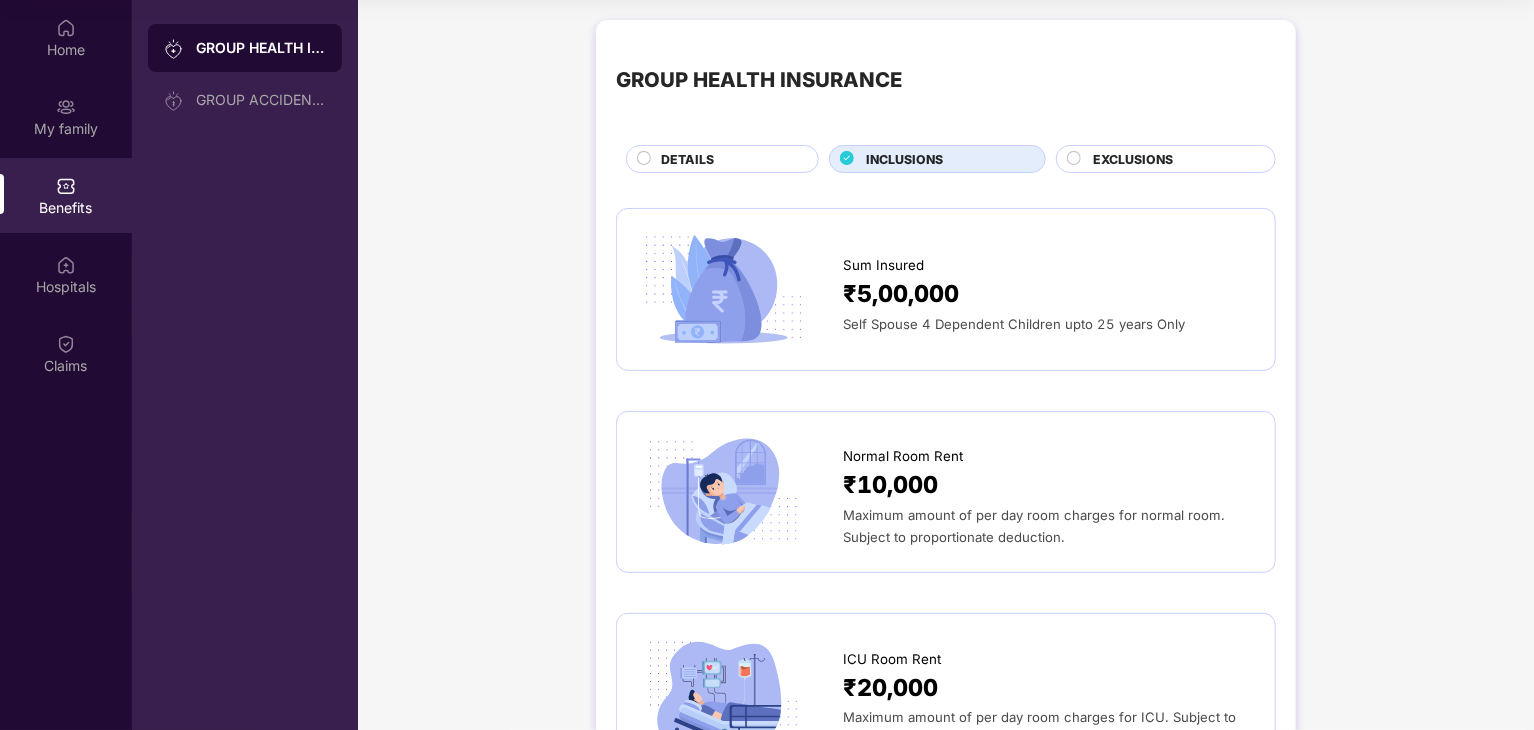 click on "EXCLUSIONS" at bounding box center [1166, 159] 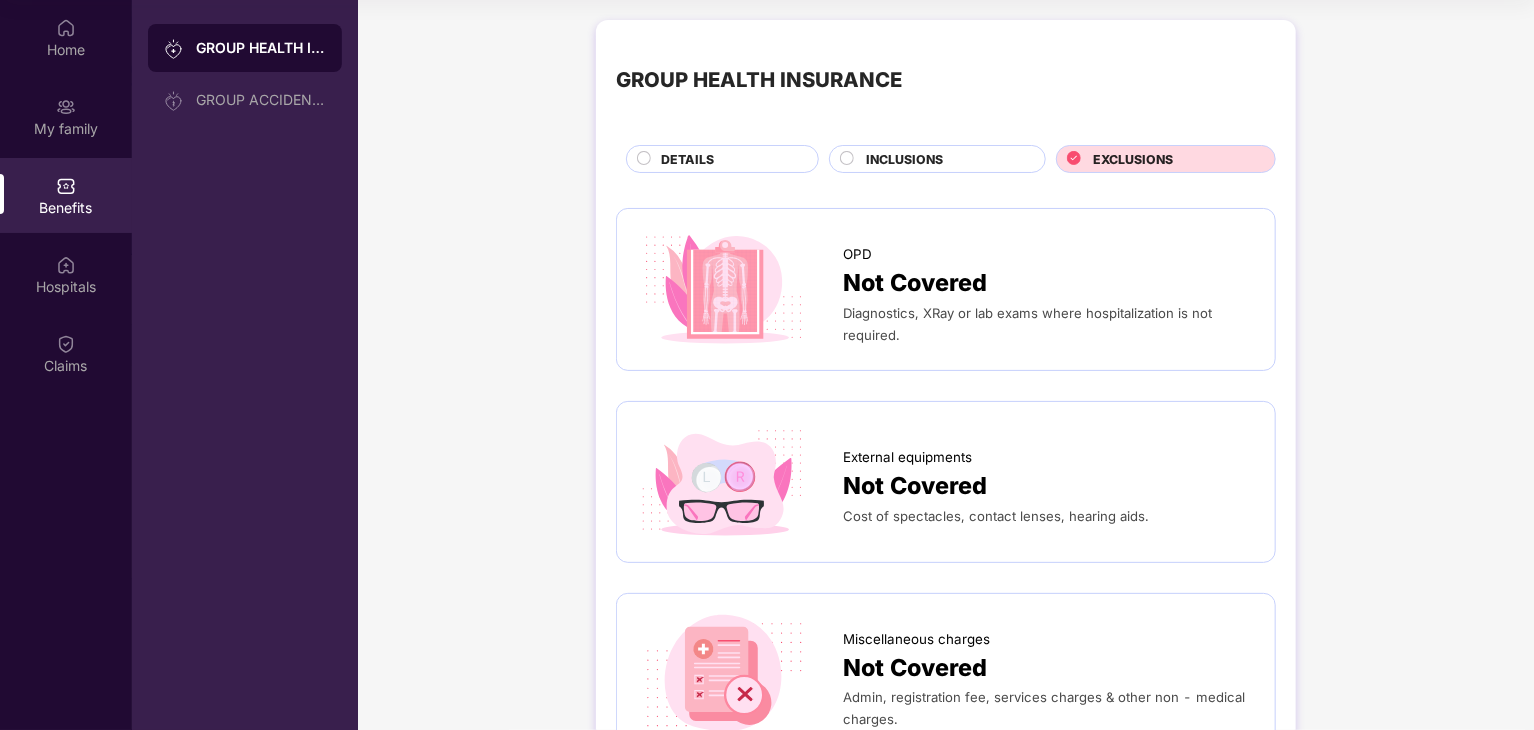 click on "INCLUSIONS" at bounding box center (904, 159) 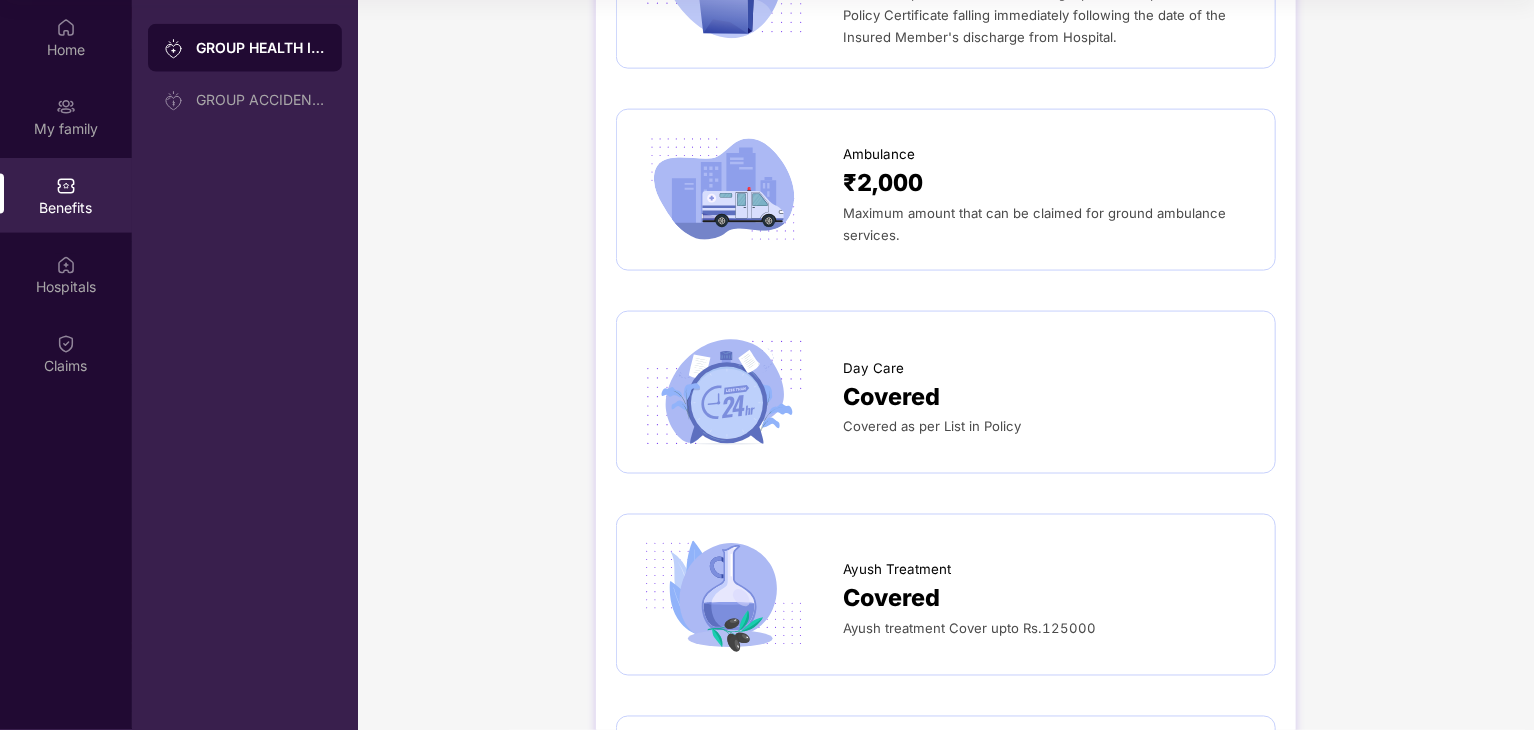 scroll, scrollTop: 1290, scrollLeft: 0, axis: vertical 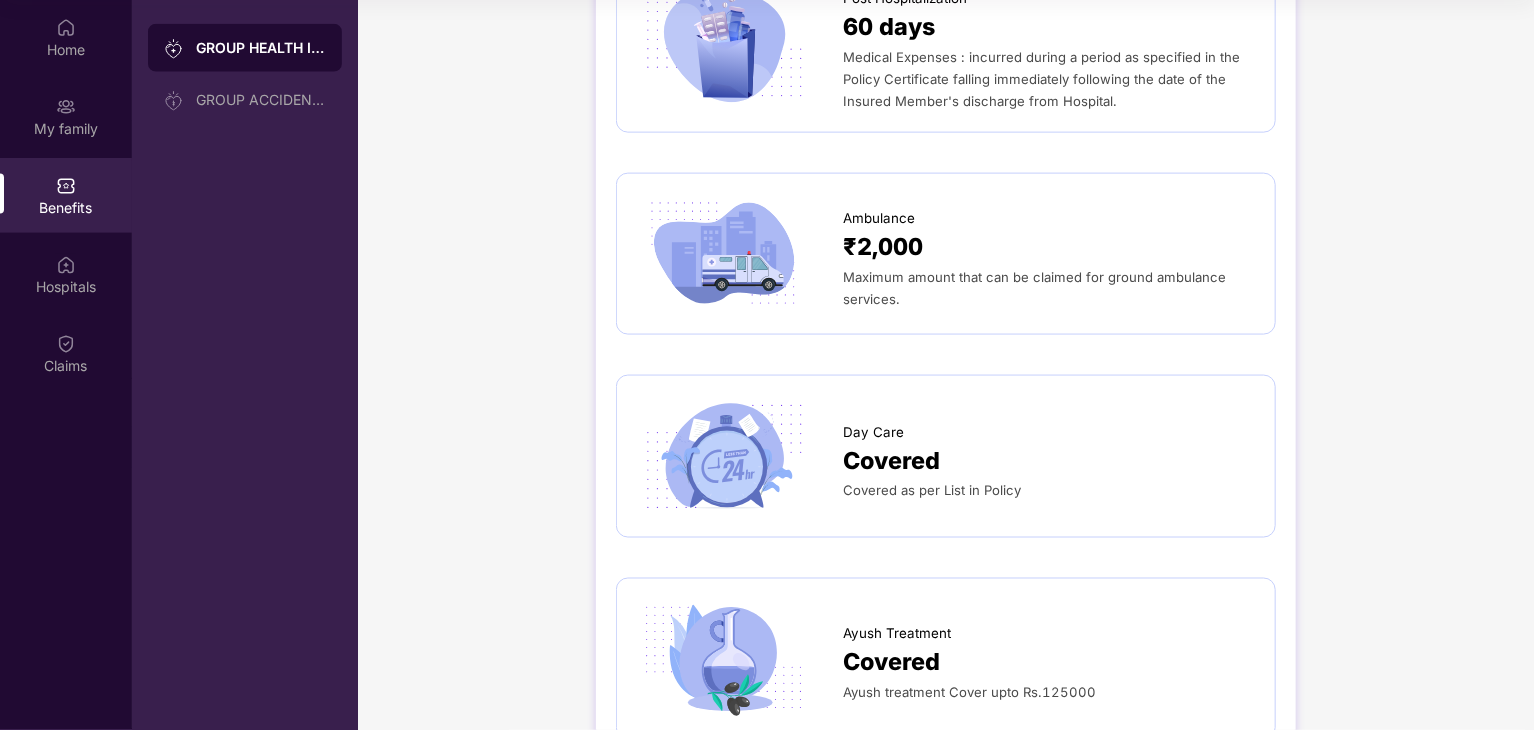 click on "Day Care" at bounding box center [1049, 427] 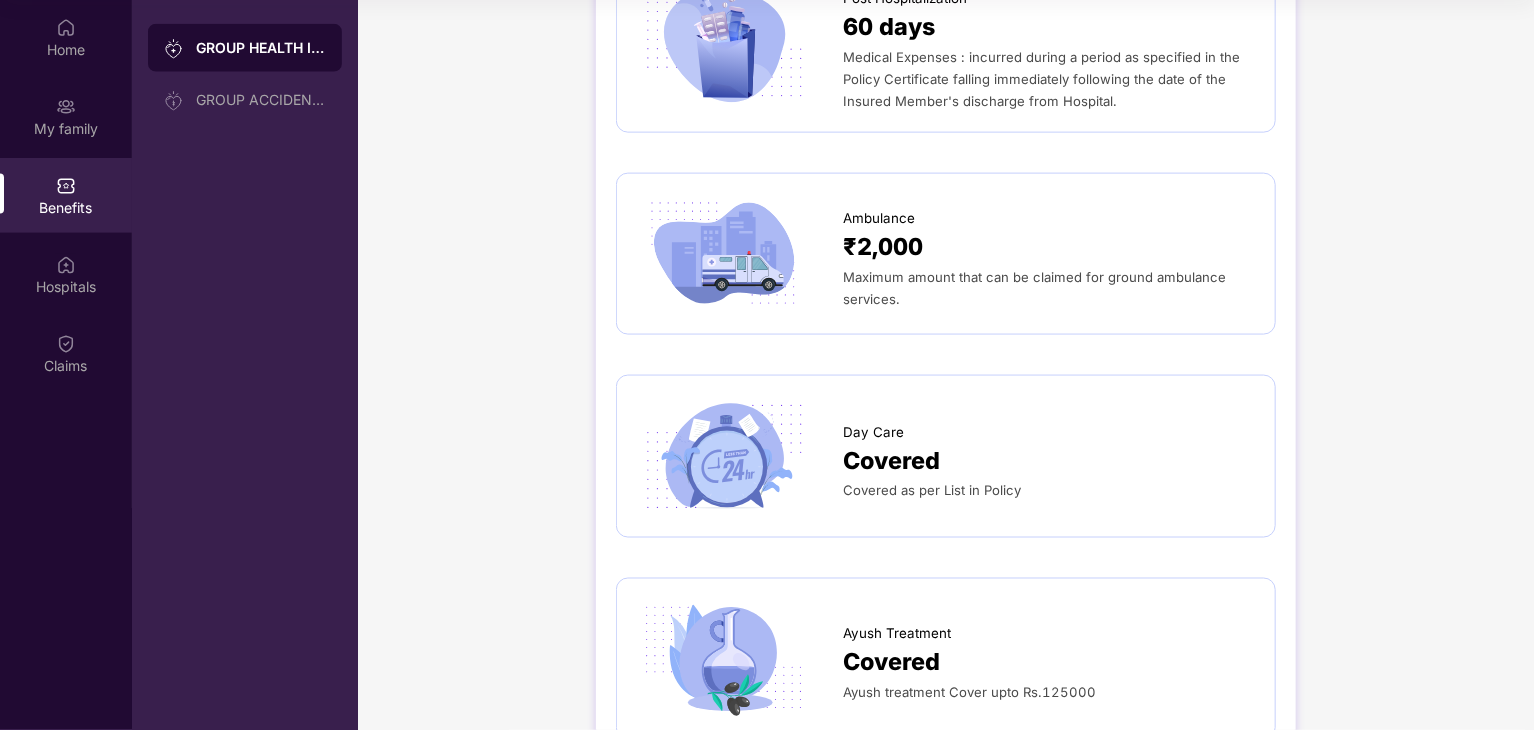 click on "Covered" at bounding box center [1049, 461] 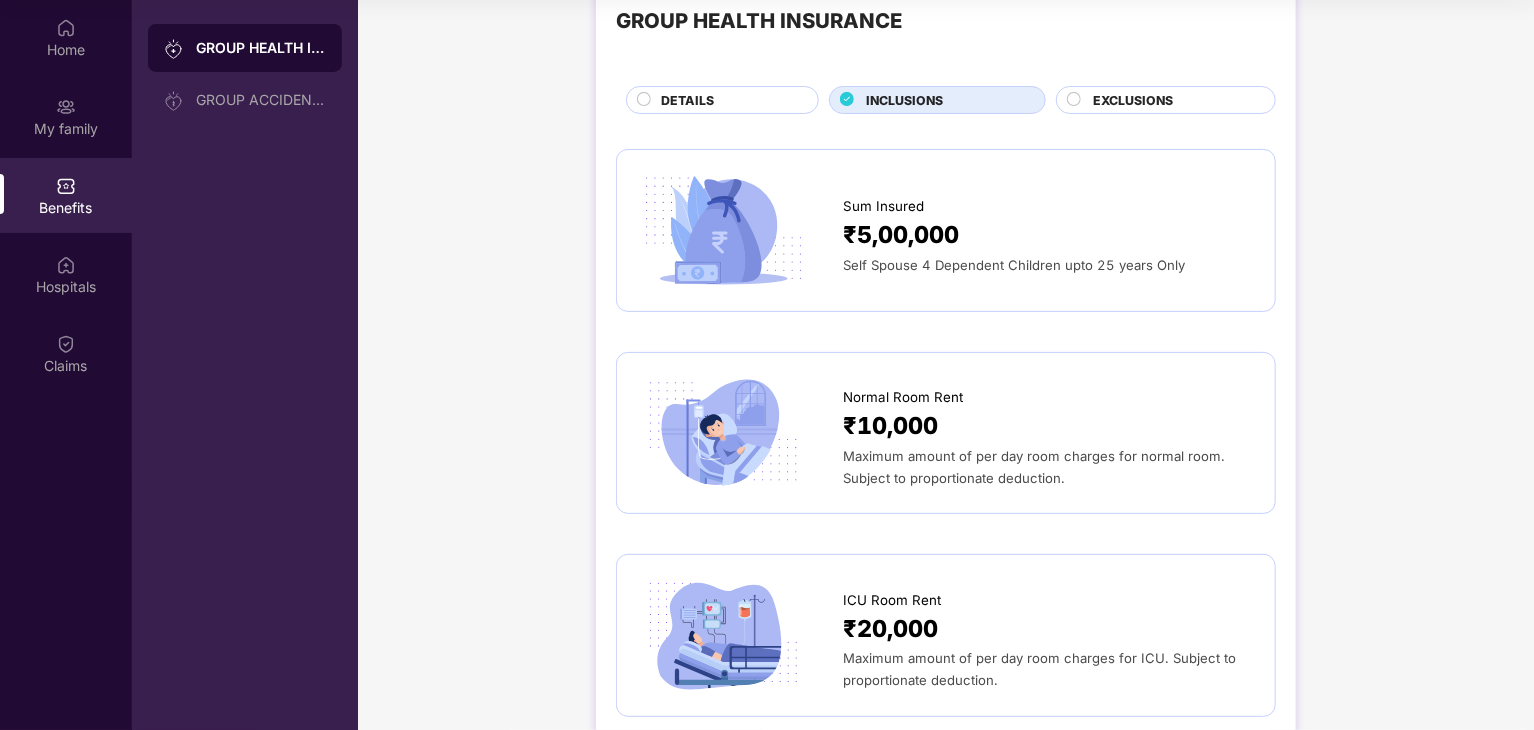 scroll, scrollTop: 0, scrollLeft: 0, axis: both 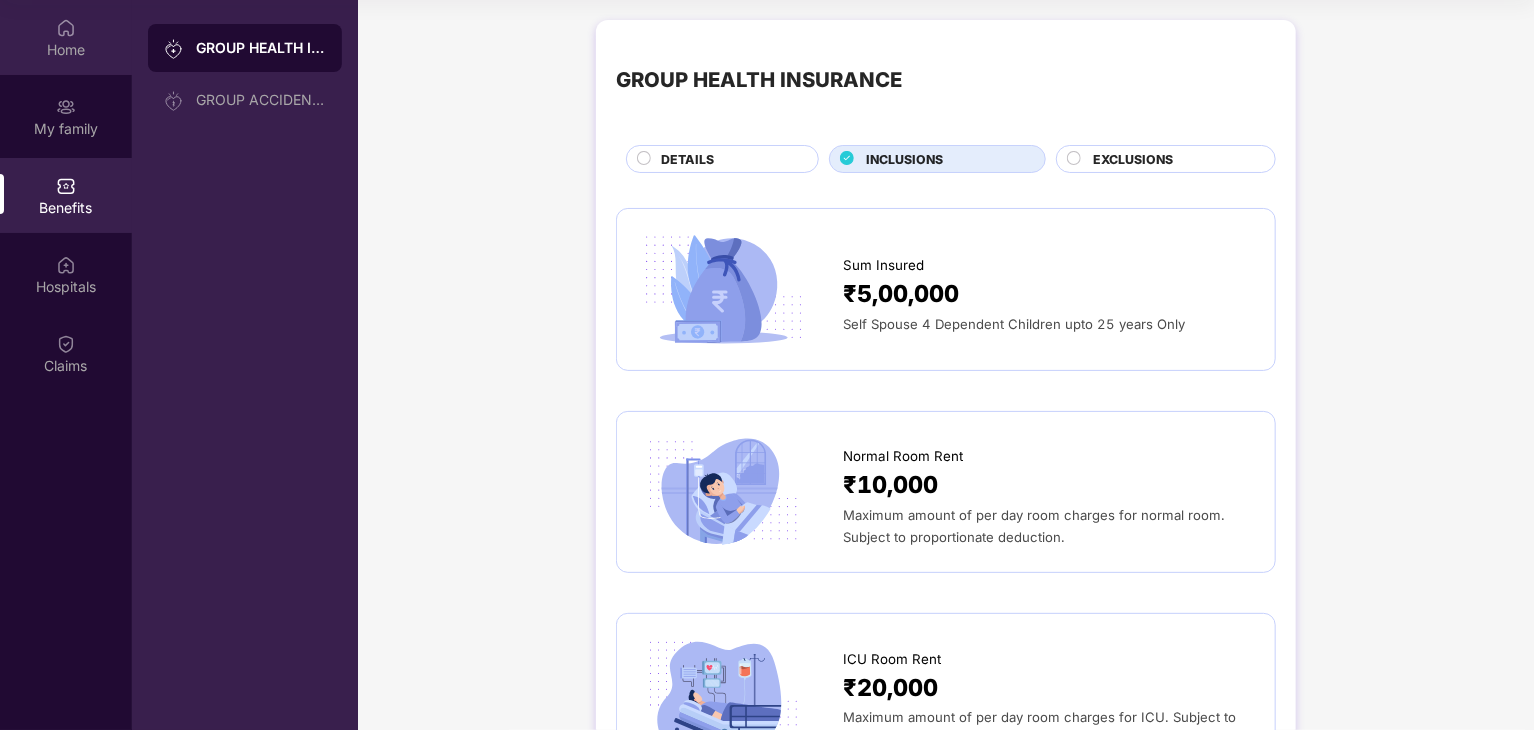 click on "Home" at bounding box center [66, 50] 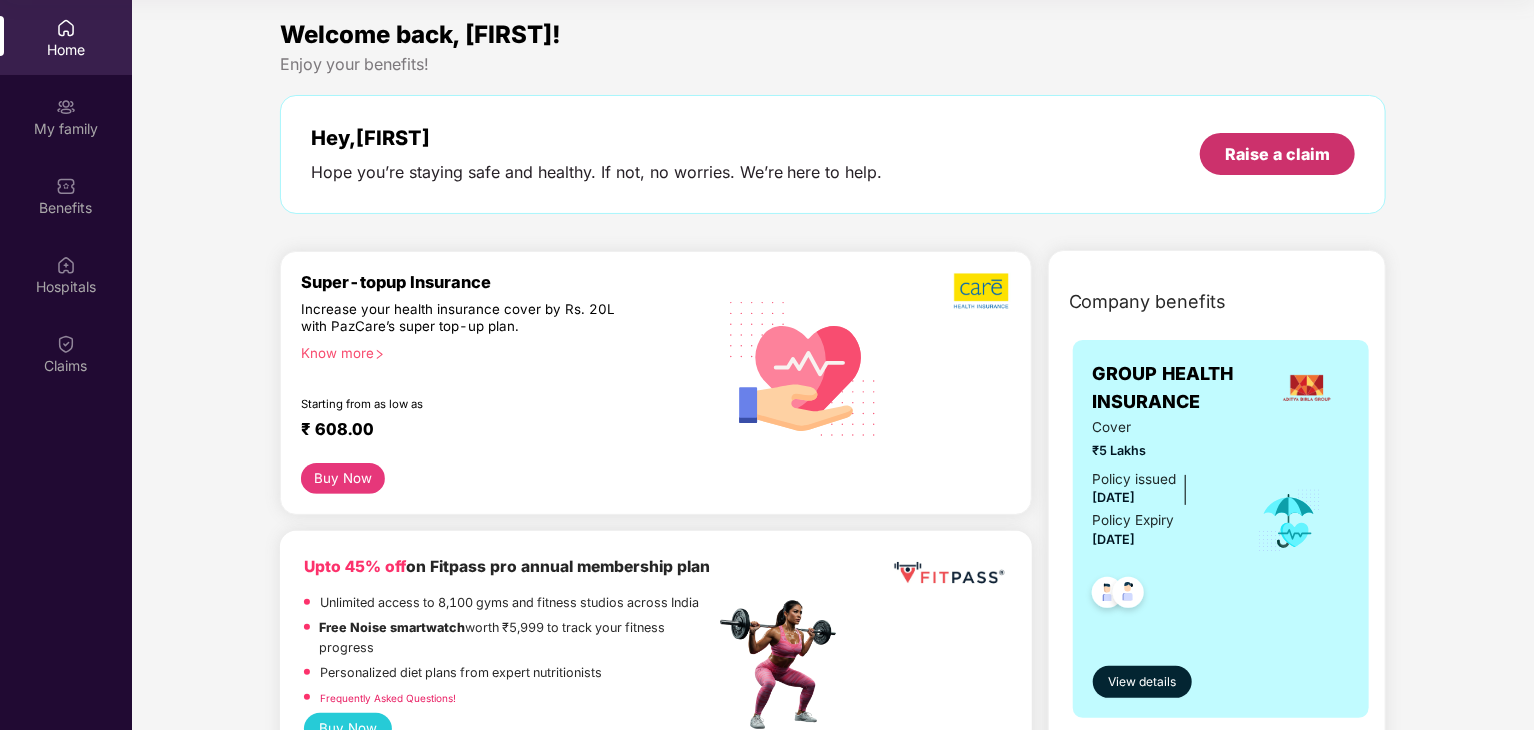 click on "Raise a claim" at bounding box center [1277, 154] 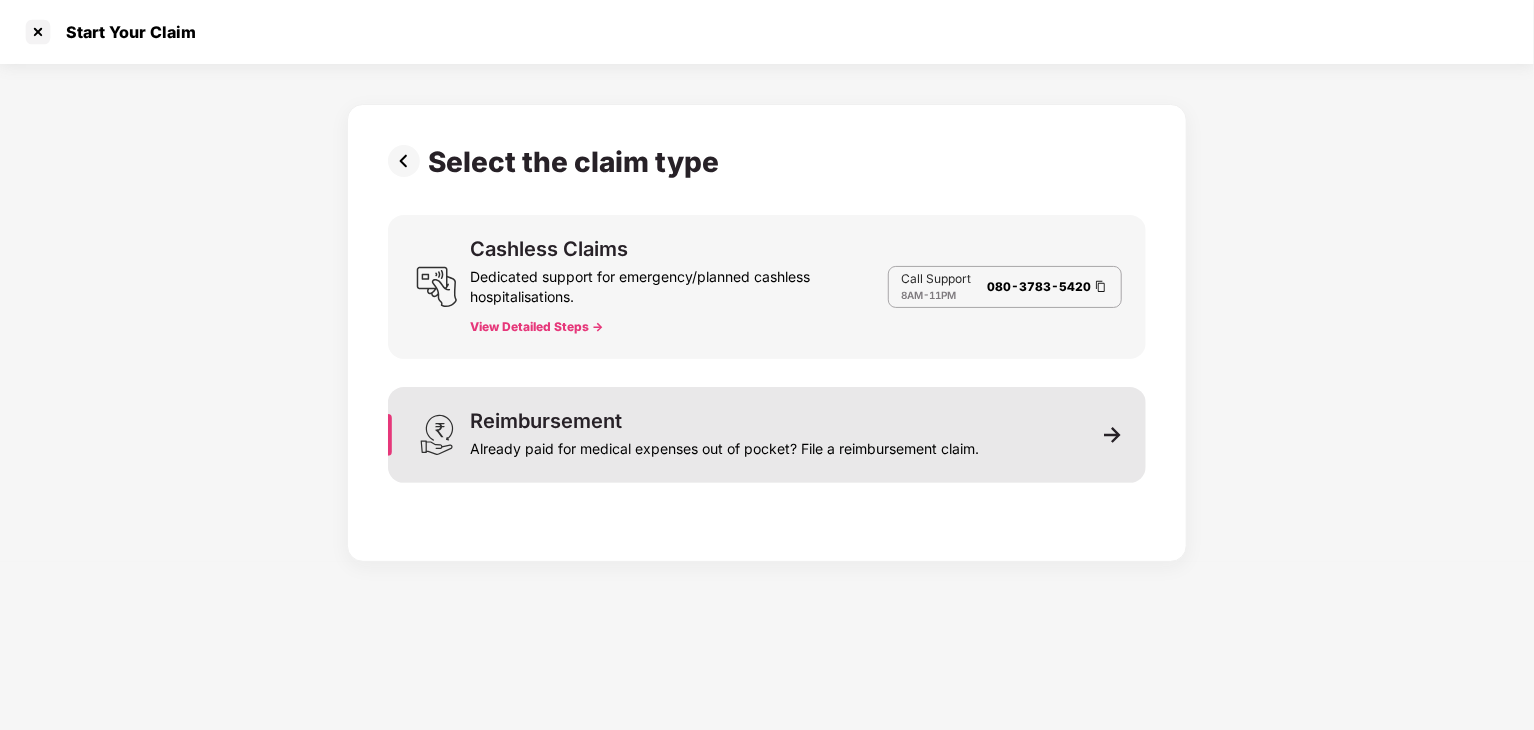 click on "Already paid for medical expenses out of pocket? File a reimbursement claim." at bounding box center (724, 445) 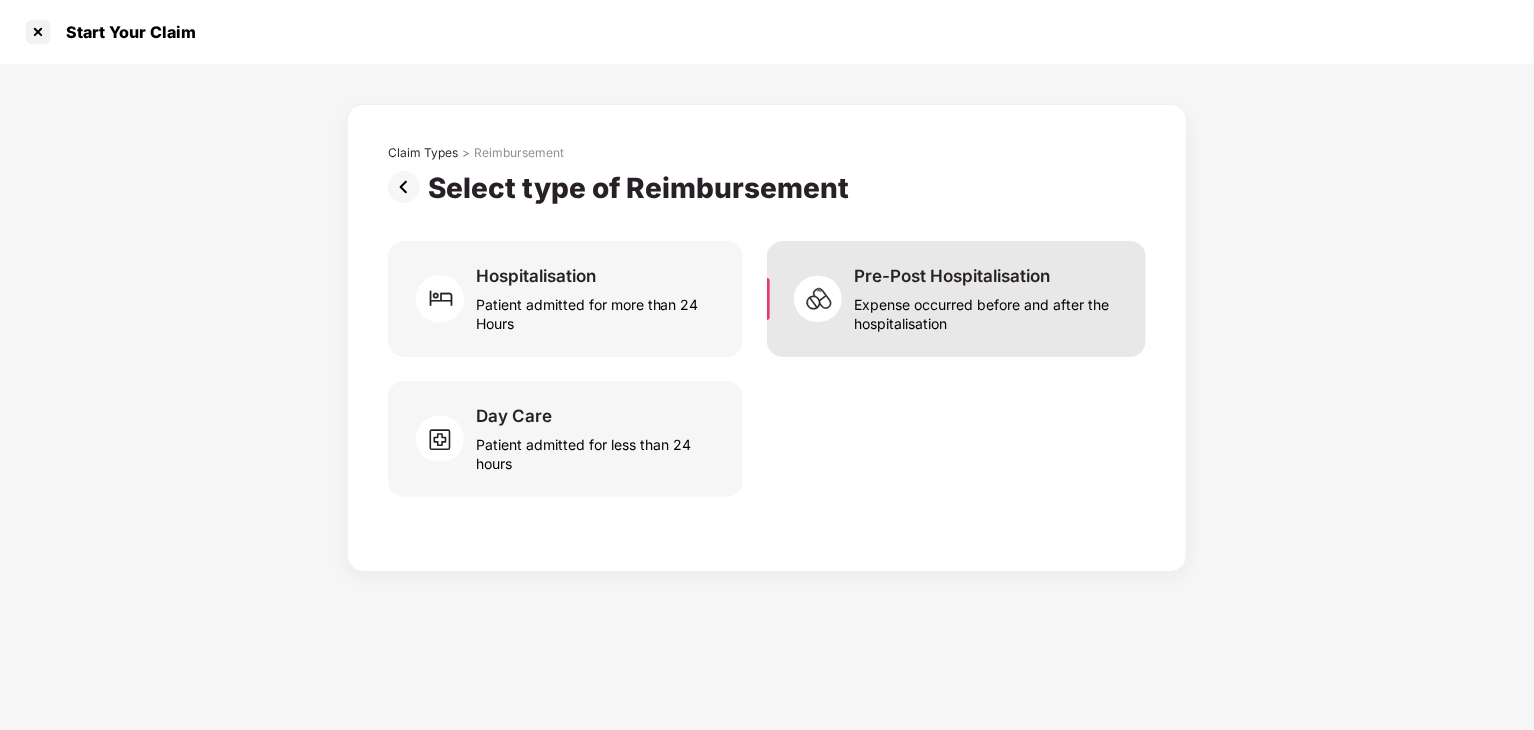 click on "Expense occurred before and after the hospitalisation" at bounding box center (988, 310) 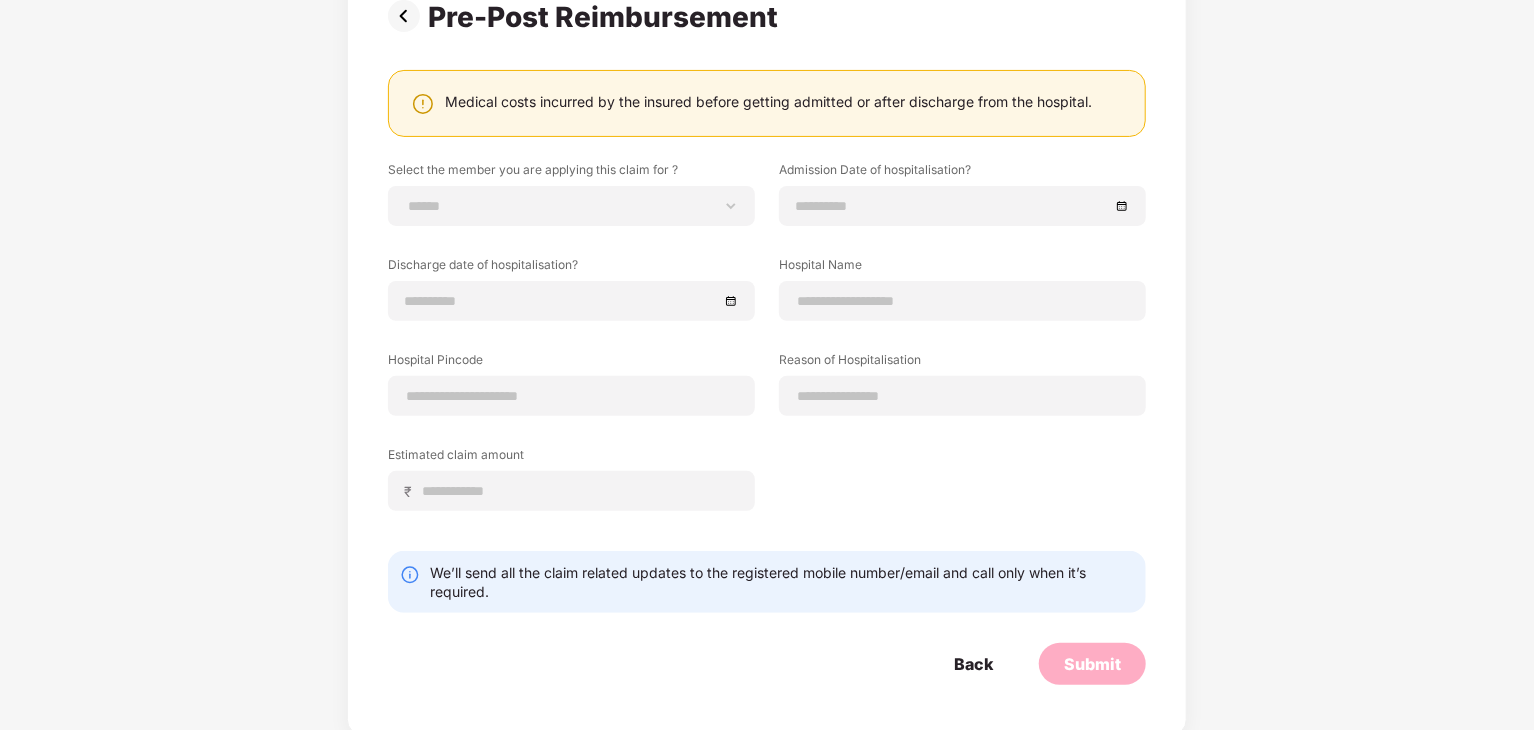 scroll, scrollTop: 176, scrollLeft: 0, axis: vertical 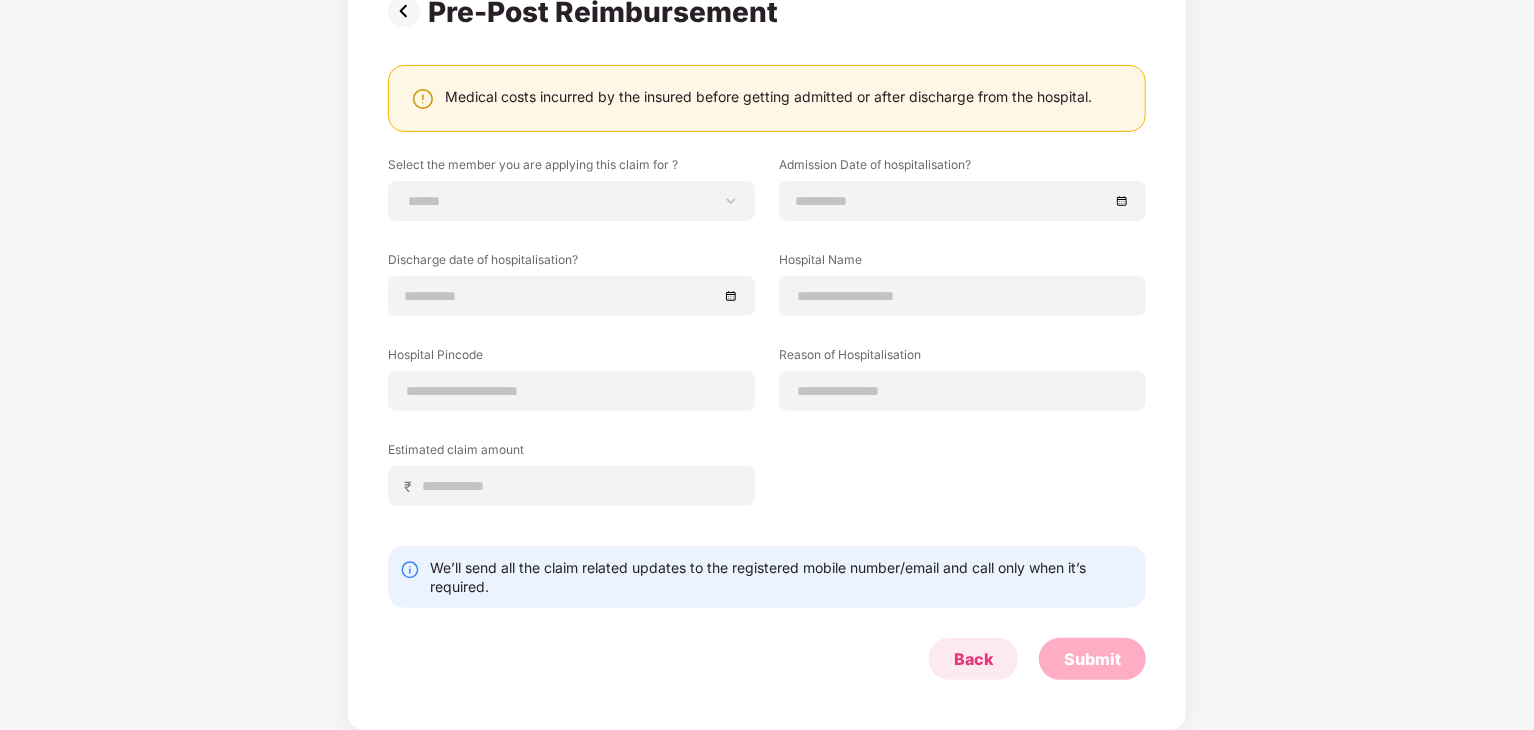 click on "Back" at bounding box center [973, 659] 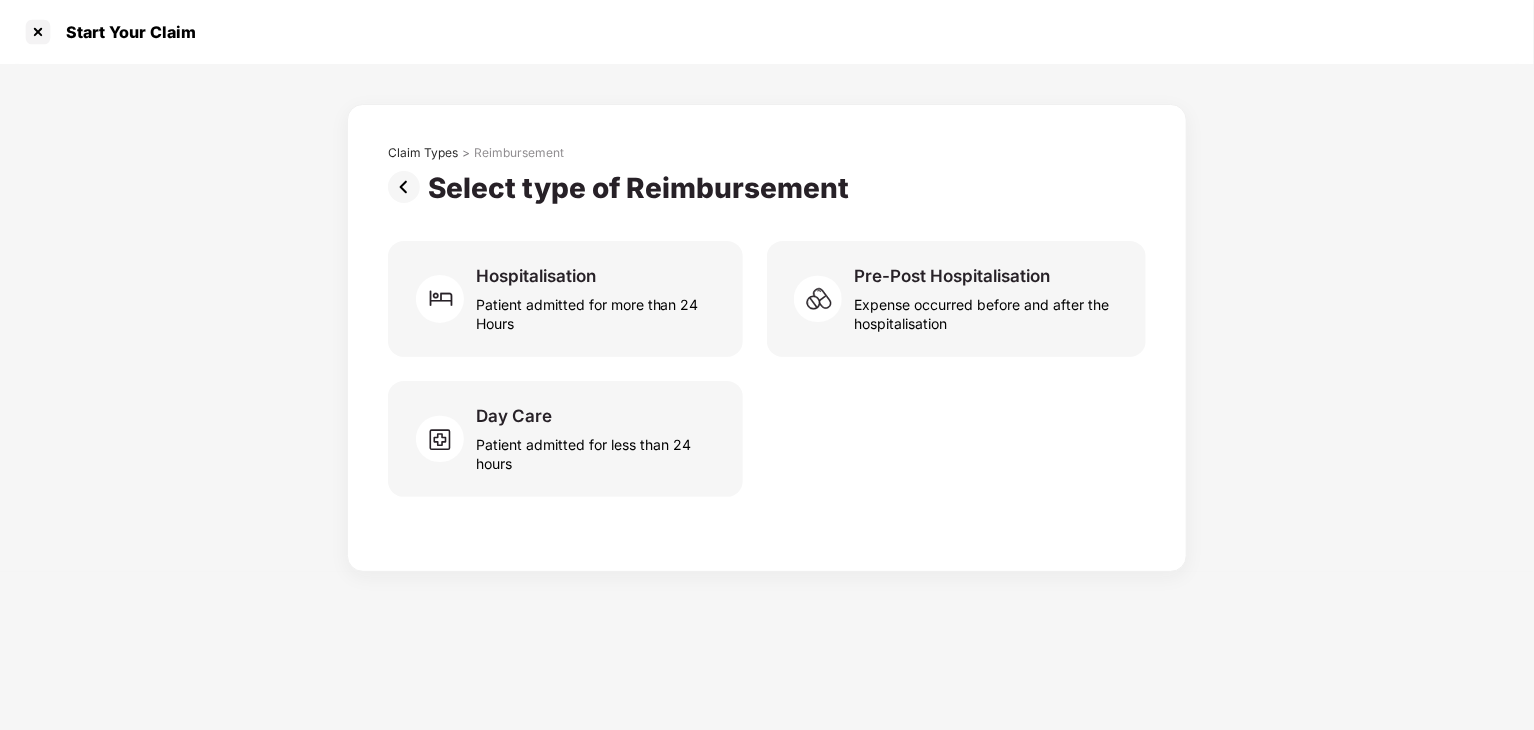 click at bounding box center [408, 187] 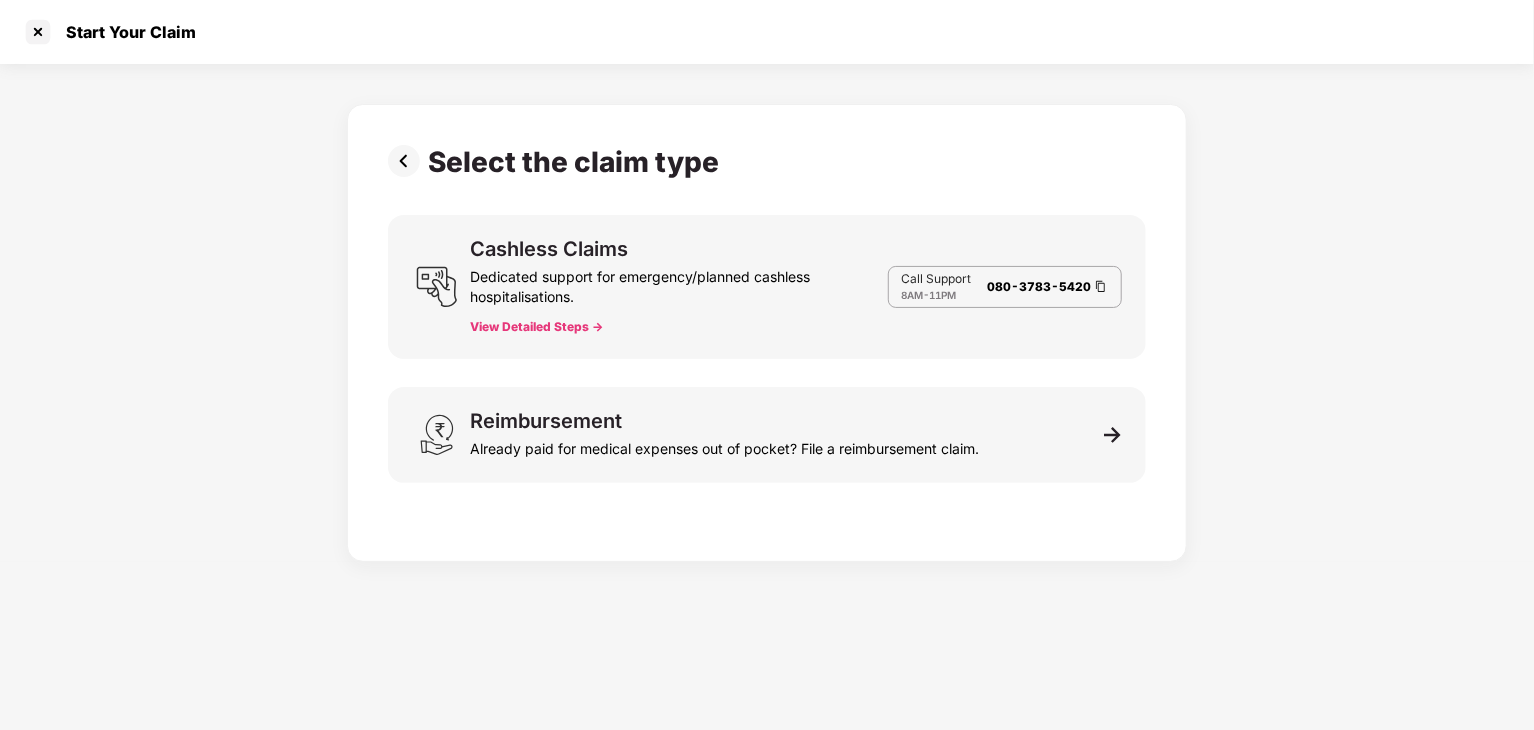 click at bounding box center (408, 161) 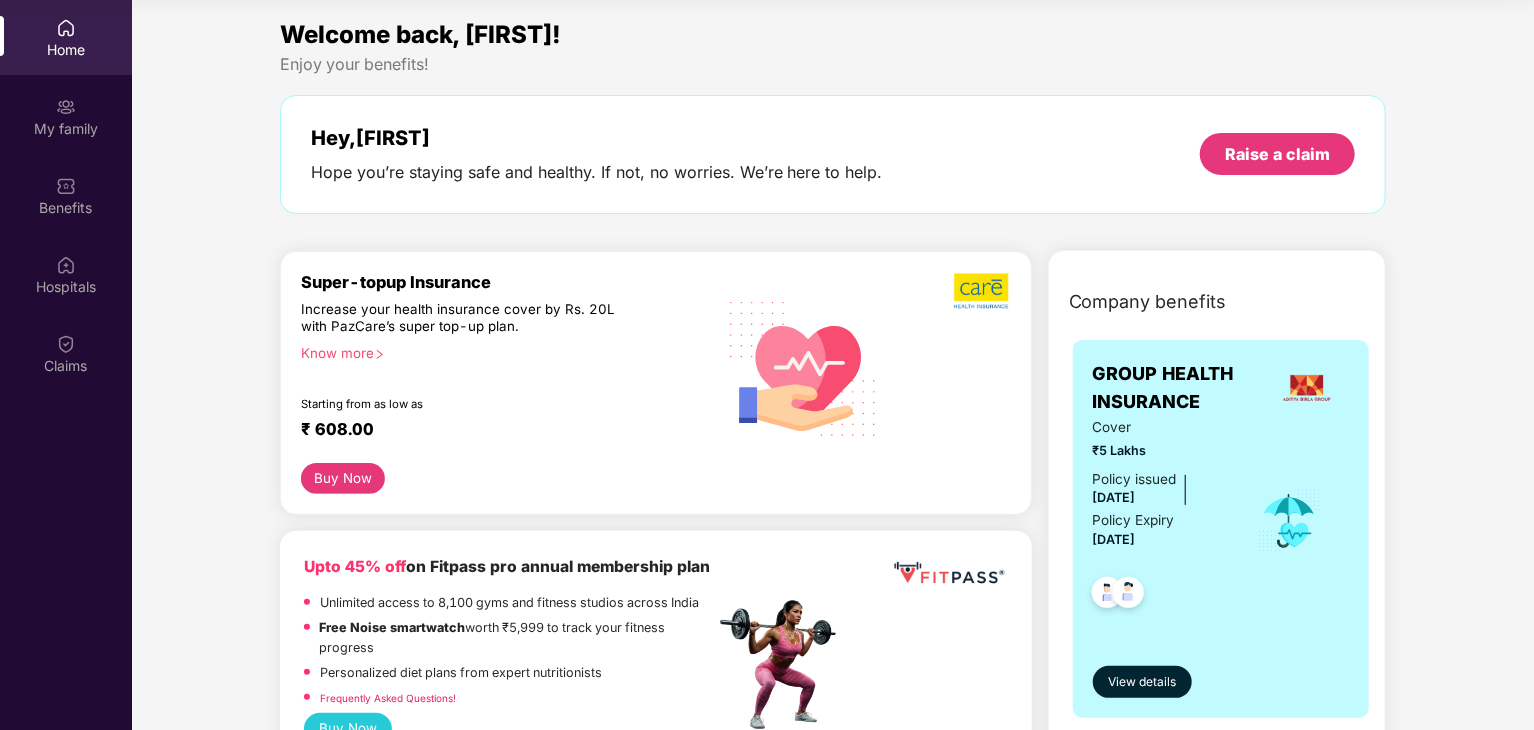 scroll, scrollTop: 0, scrollLeft: 0, axis: both 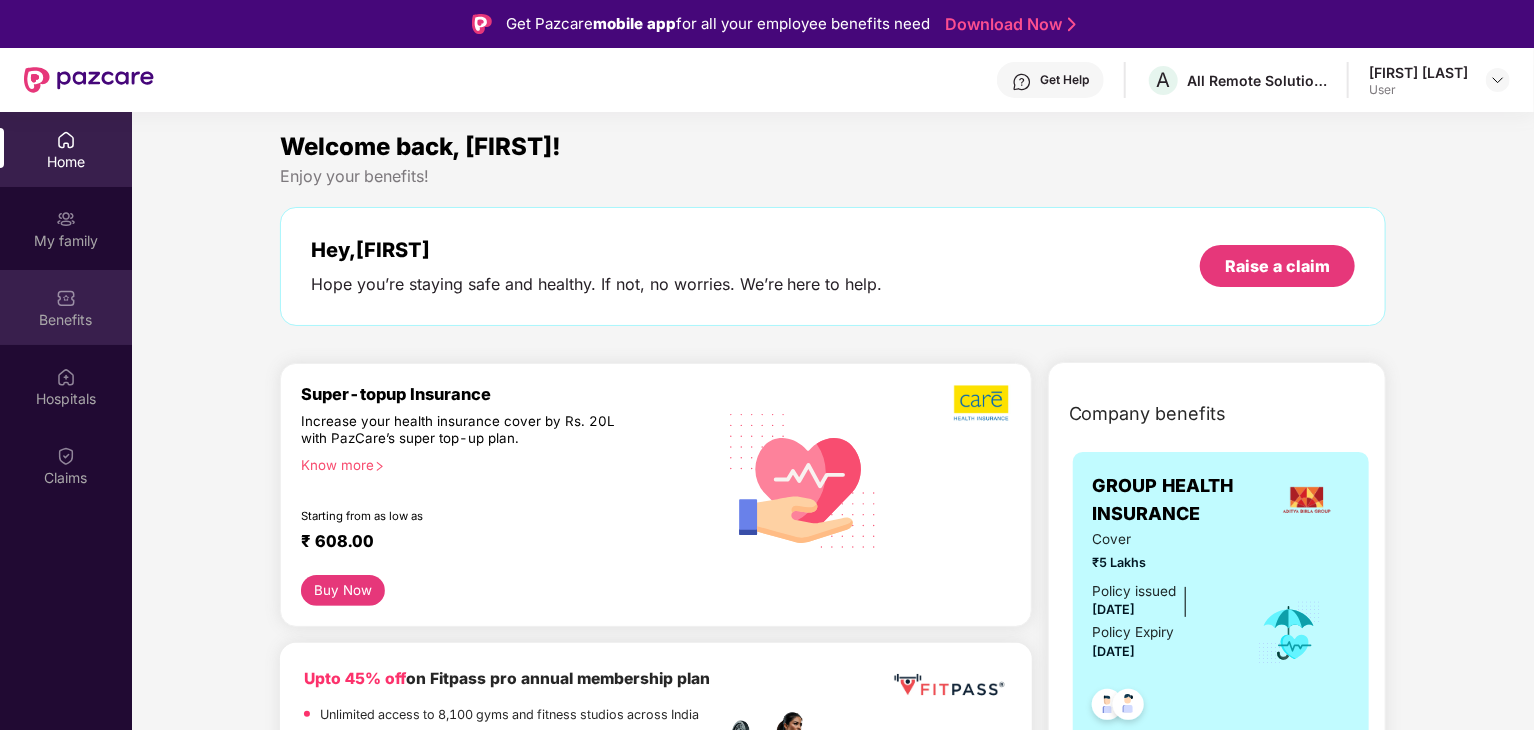 click at bounding box center (66, 298) 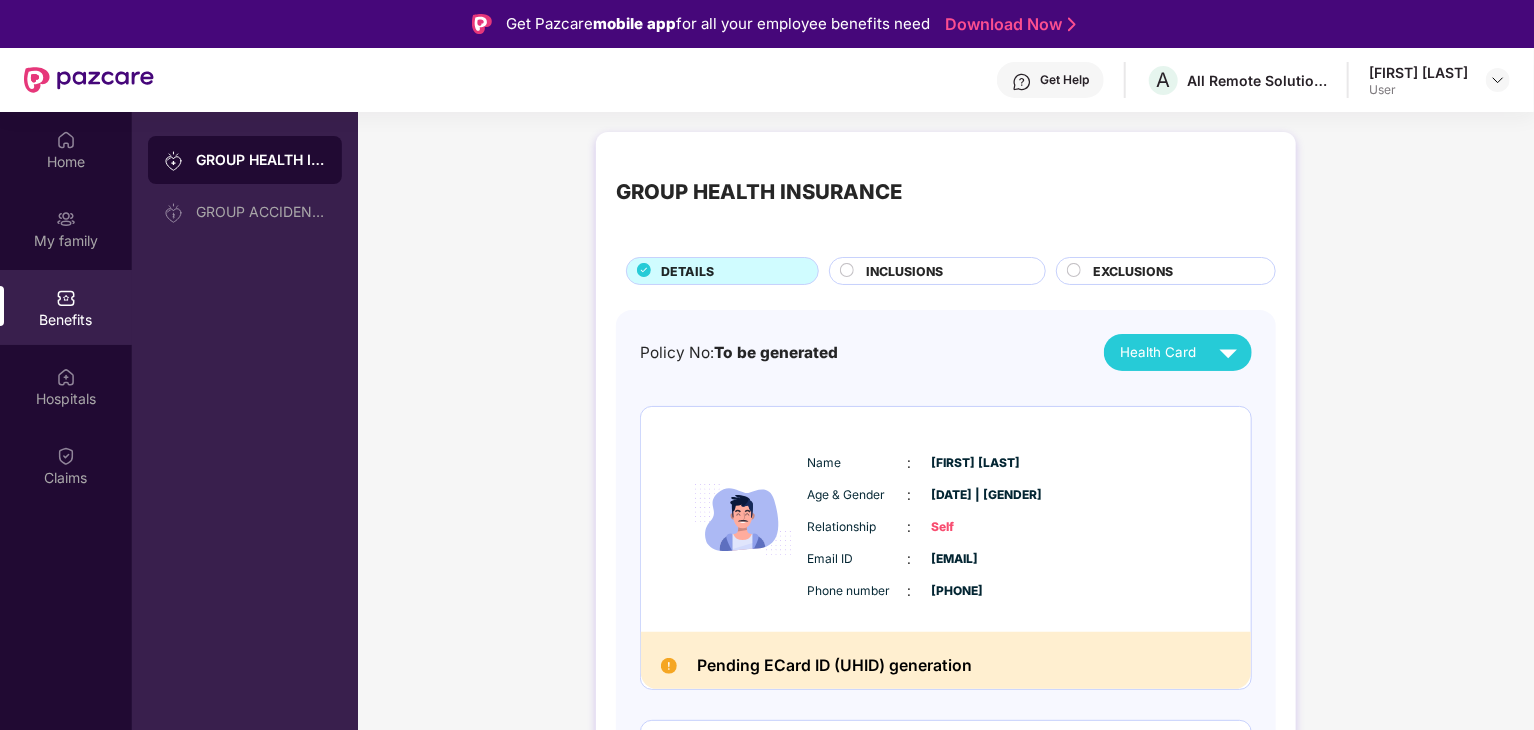 click on "INCLUSIONS" at bounding box center (945, 273) 